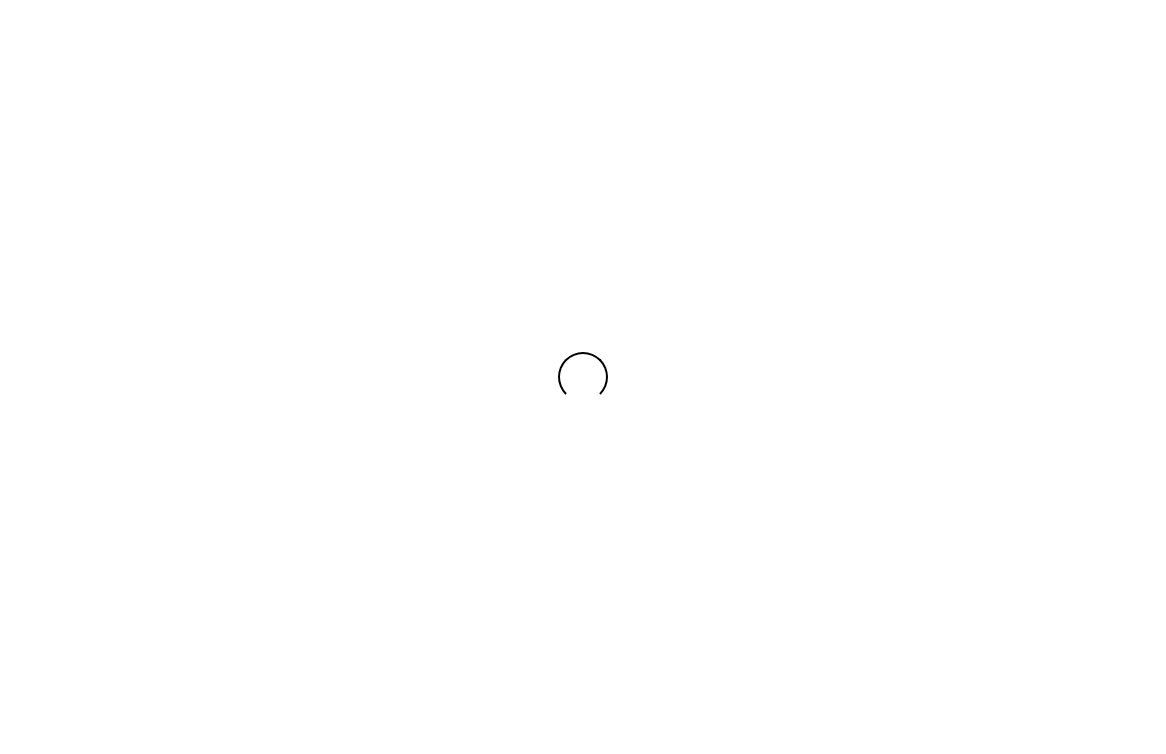 scroll, scrollTop: 0, scrollLeft: 0, axis: both 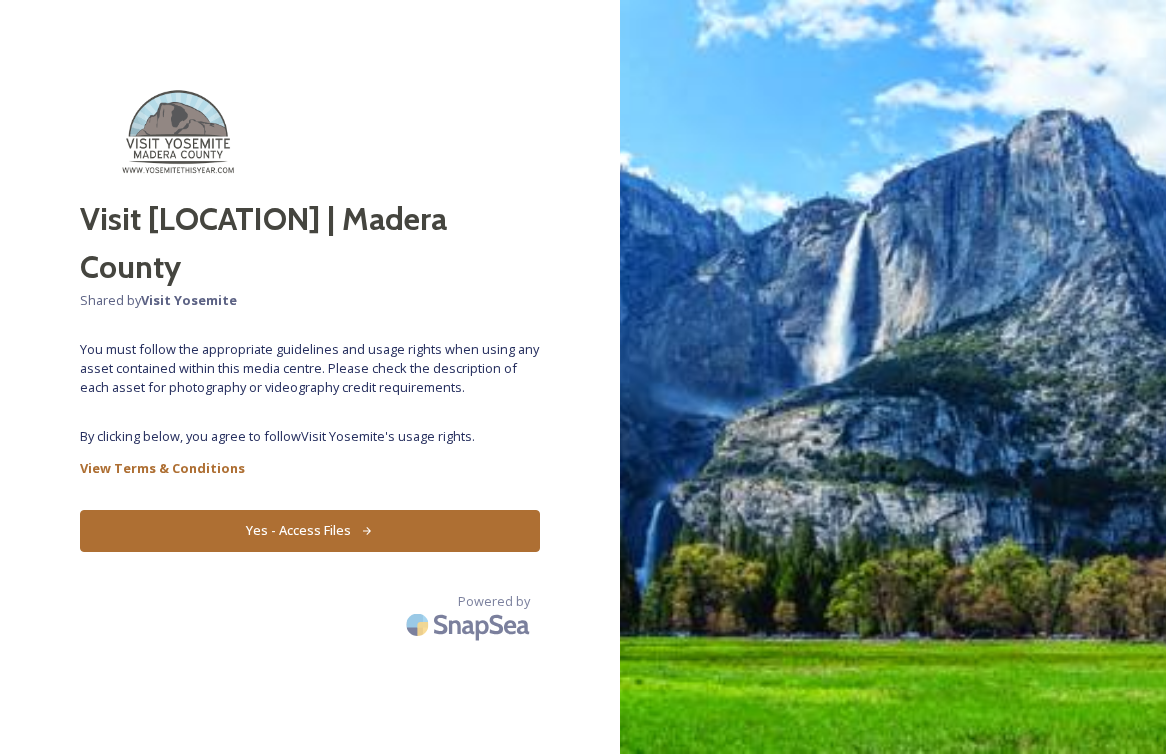click on "Yes - Access Files" at bounding box center [310, 530] 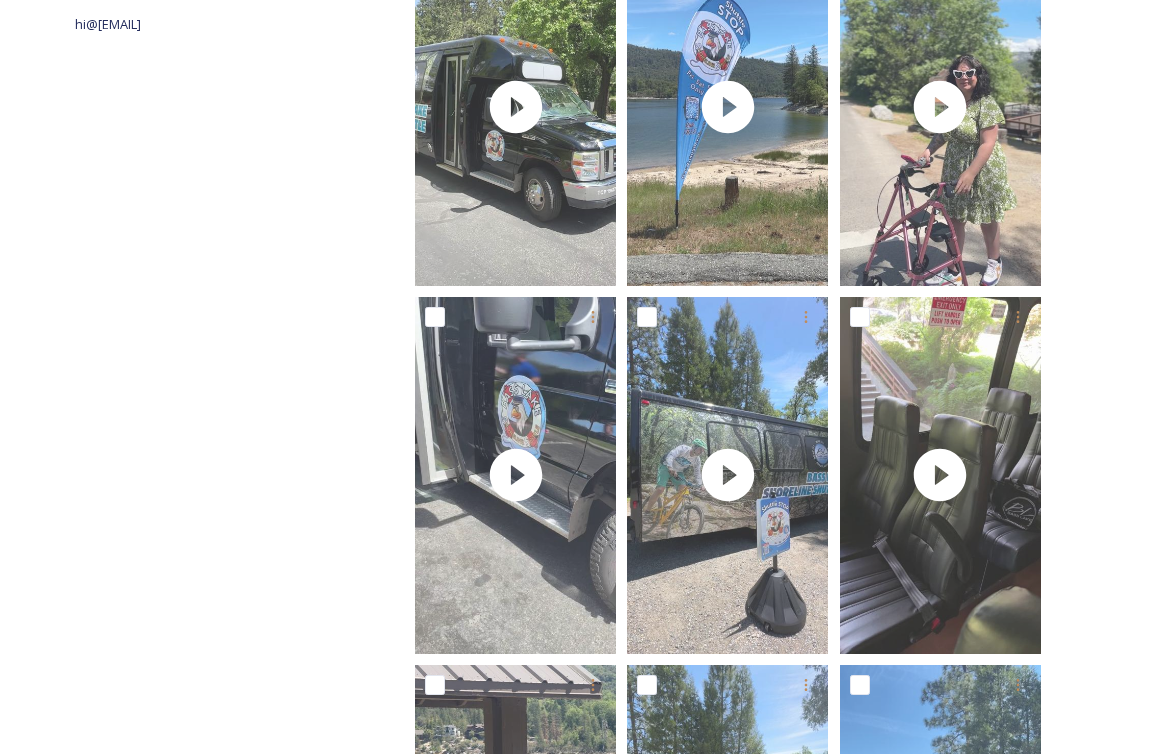 scroll, scrollTop: 0, scrollLeft: 0, axis: both 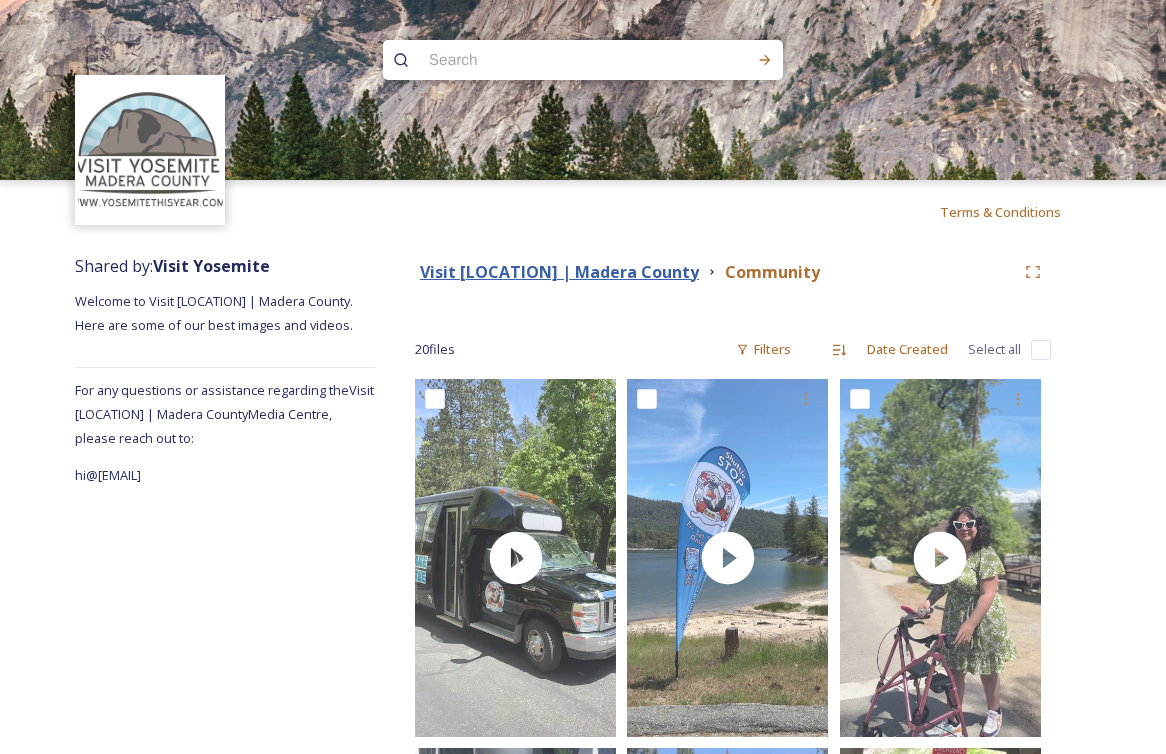 click on "Visit [CITY] | [COUNTY]" at bounding box center (559, 272) 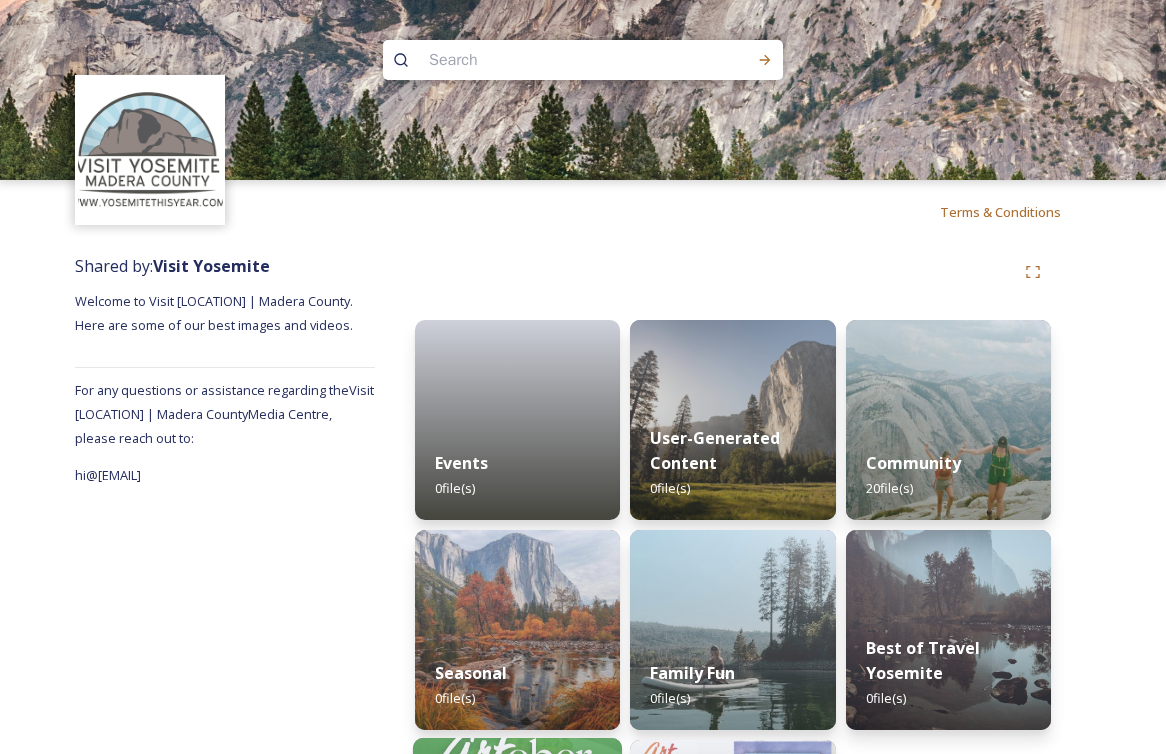 scroll, scrollTop: 206, scrollLeft: 0, axis: vertical 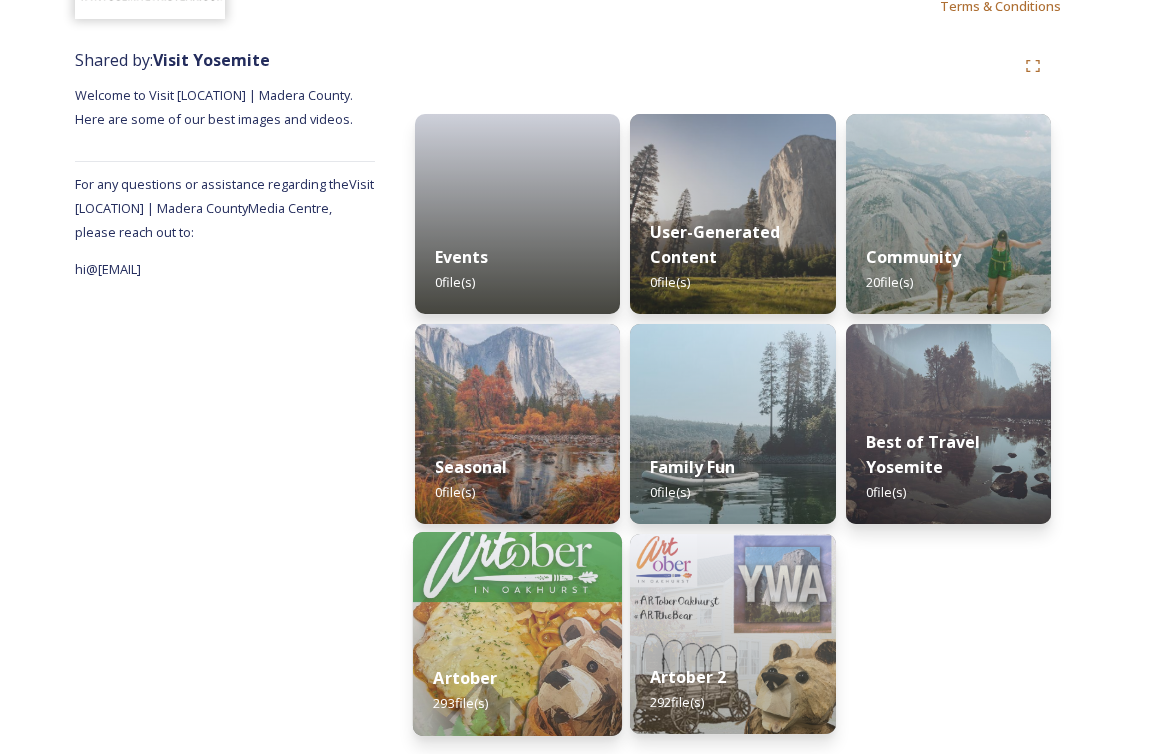 click at bounding box center (517, 634) 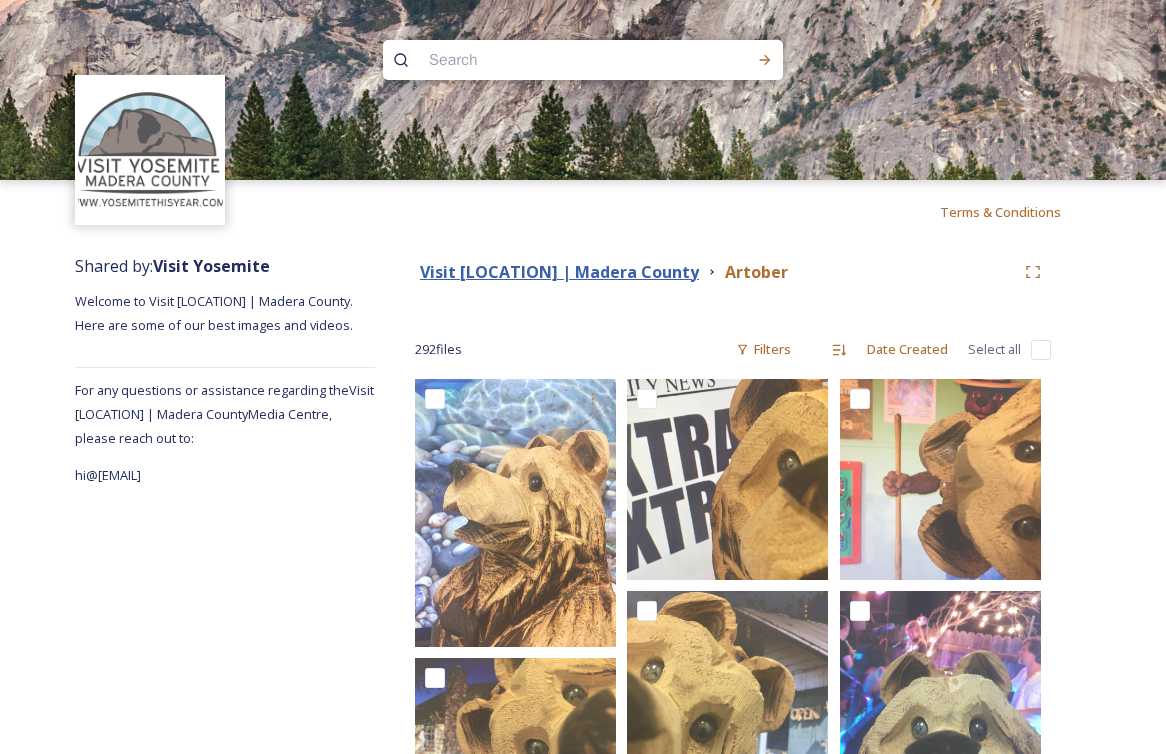 click on "Visit [CITY] | [COUNTY]" at bounding box center (559, 272) 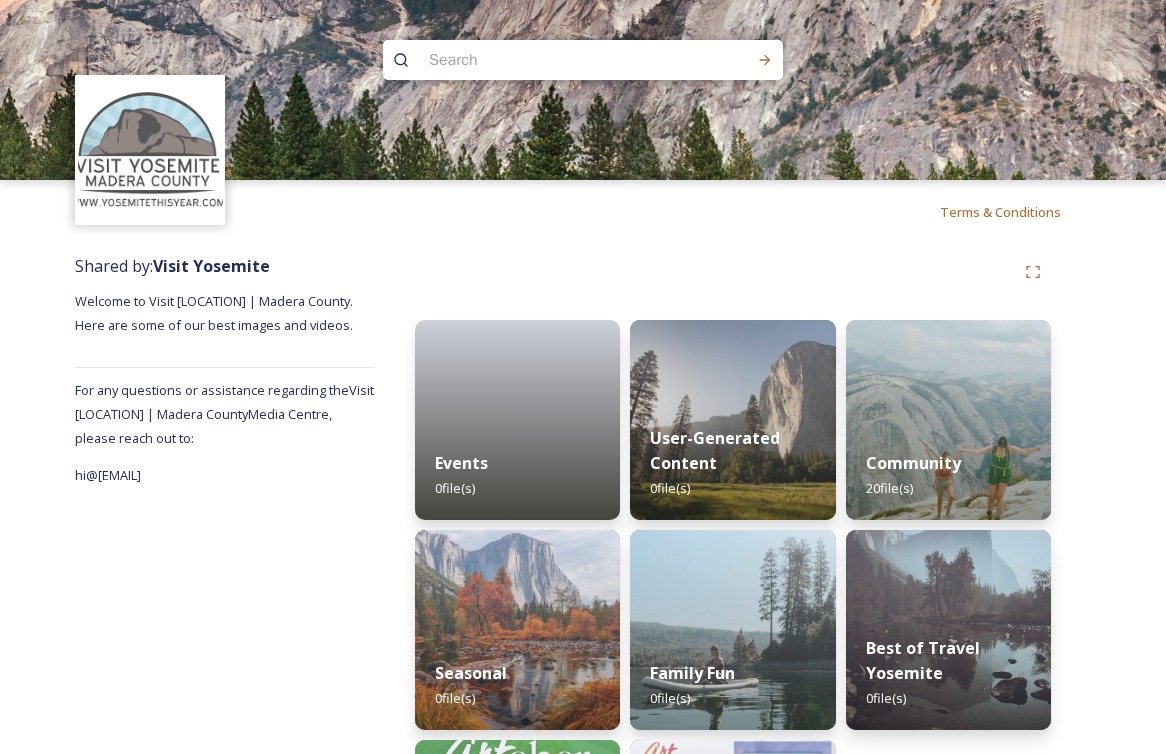 click at bounding box center (544, 60) 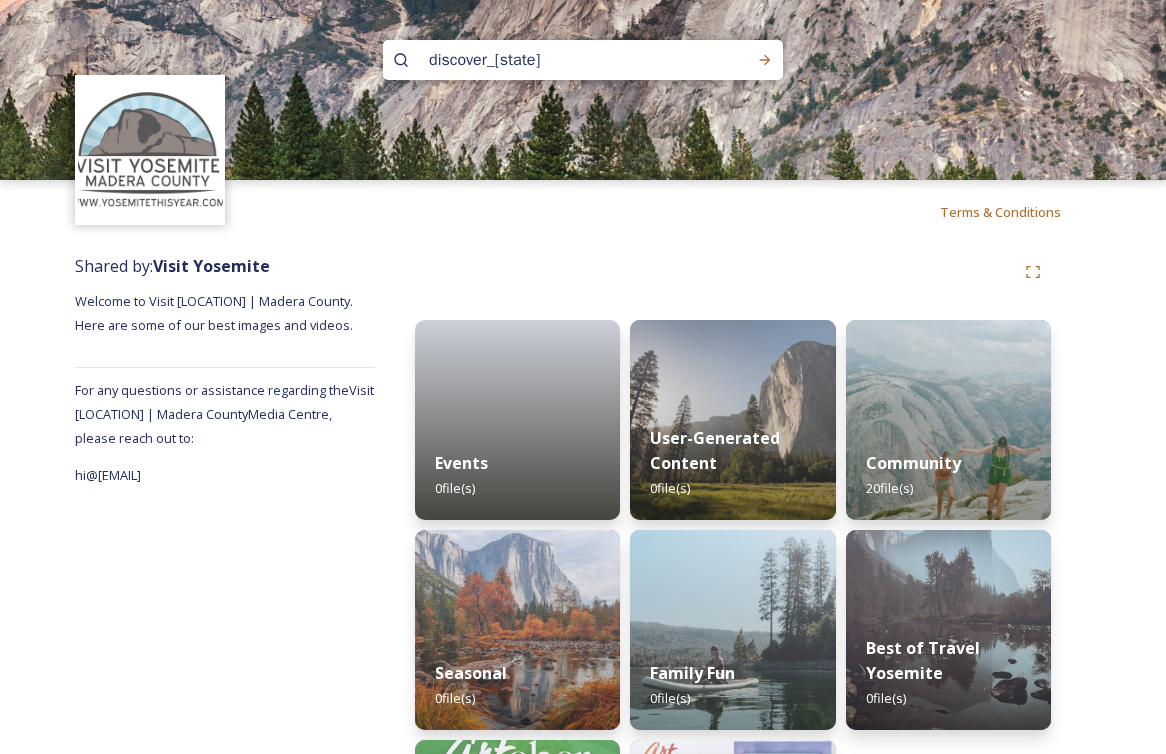 type on "discover_california" 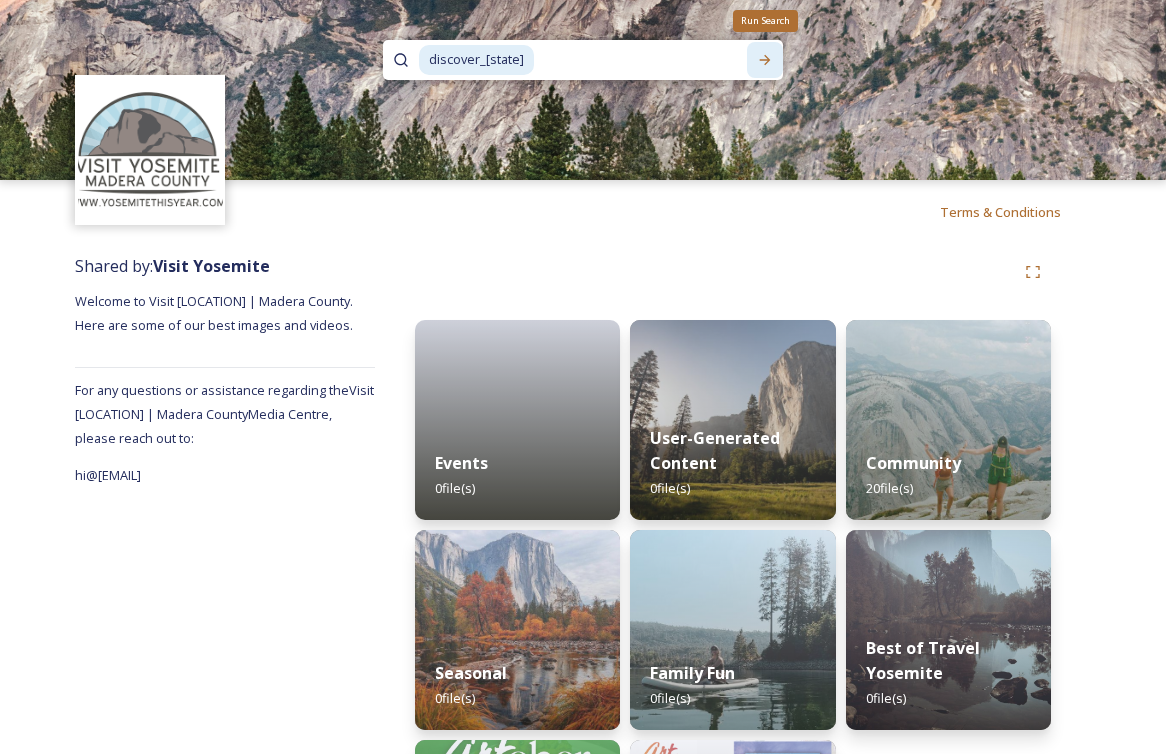 click 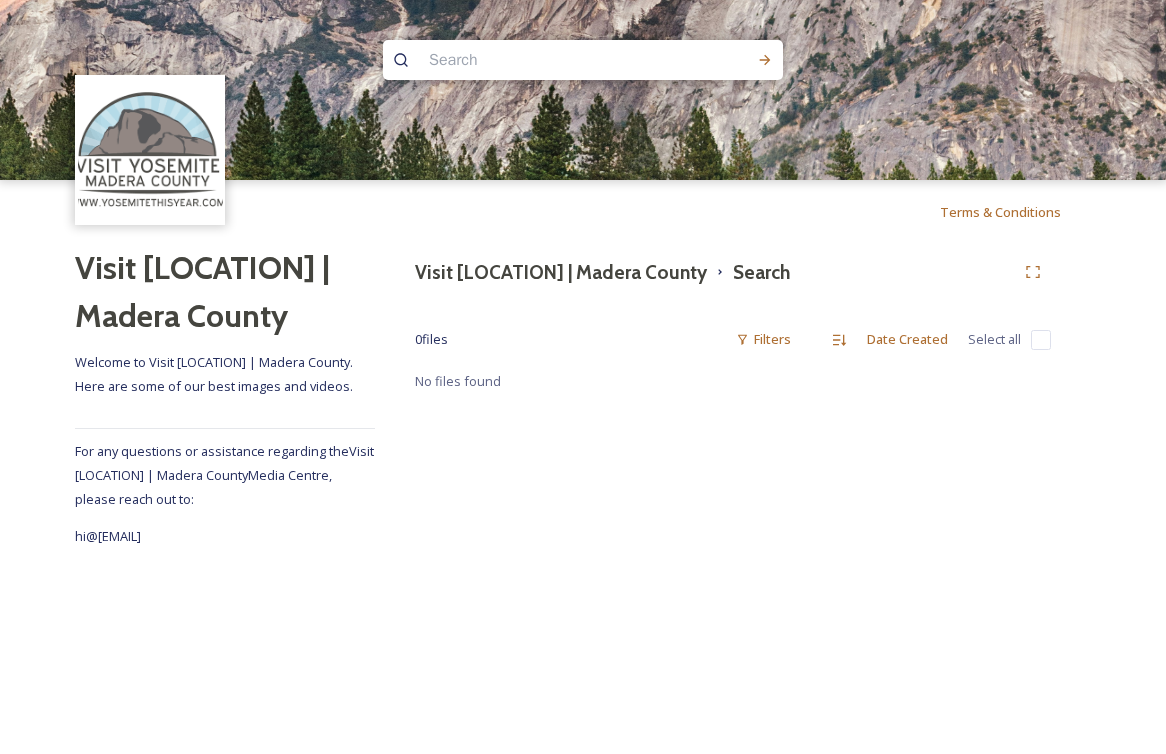 click at bounding box center [544, 60] 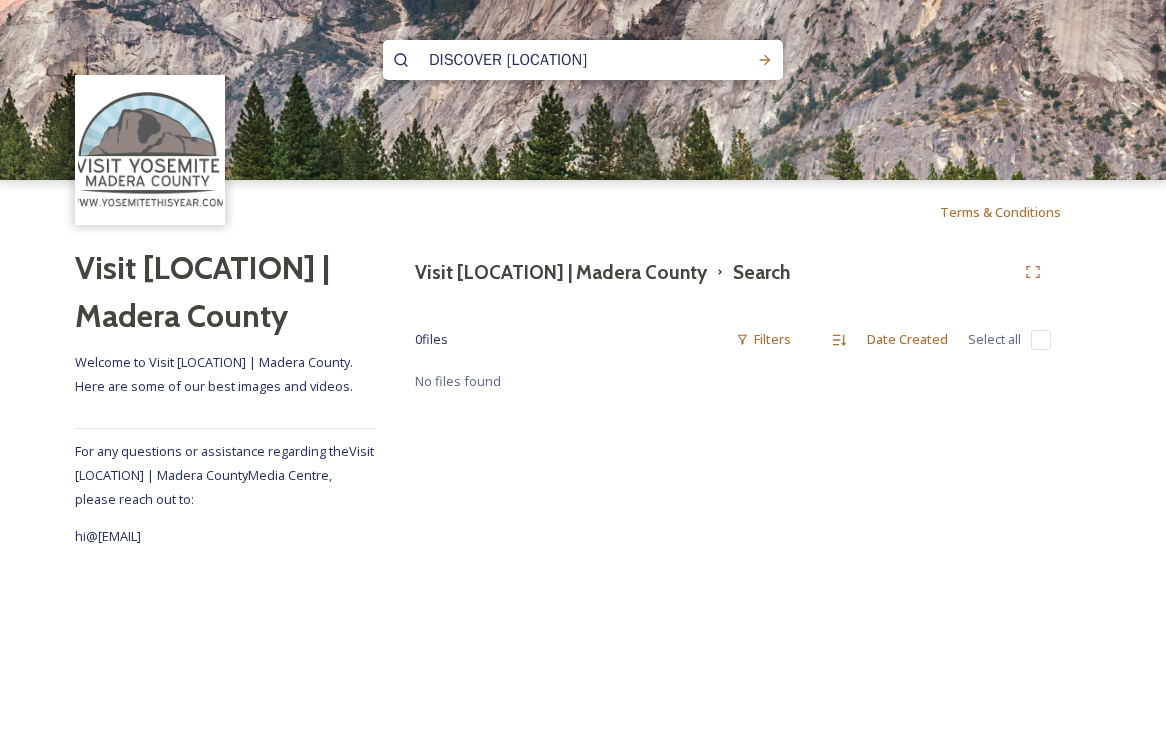 click on "DISCOVER YOSEMITE" at bounding box center (544, 60) 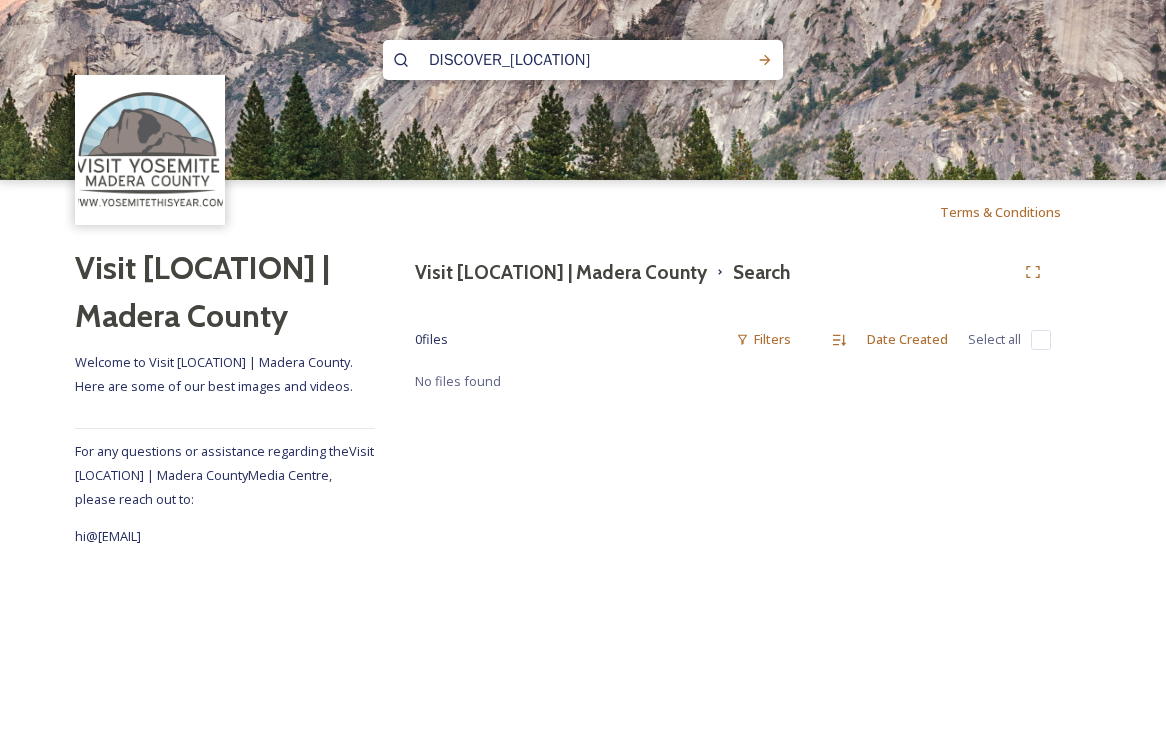 drag, startPoint x: 596, startPoint y: 58, endPoint x: 519, endPoint y: 57, distance: 77.00649 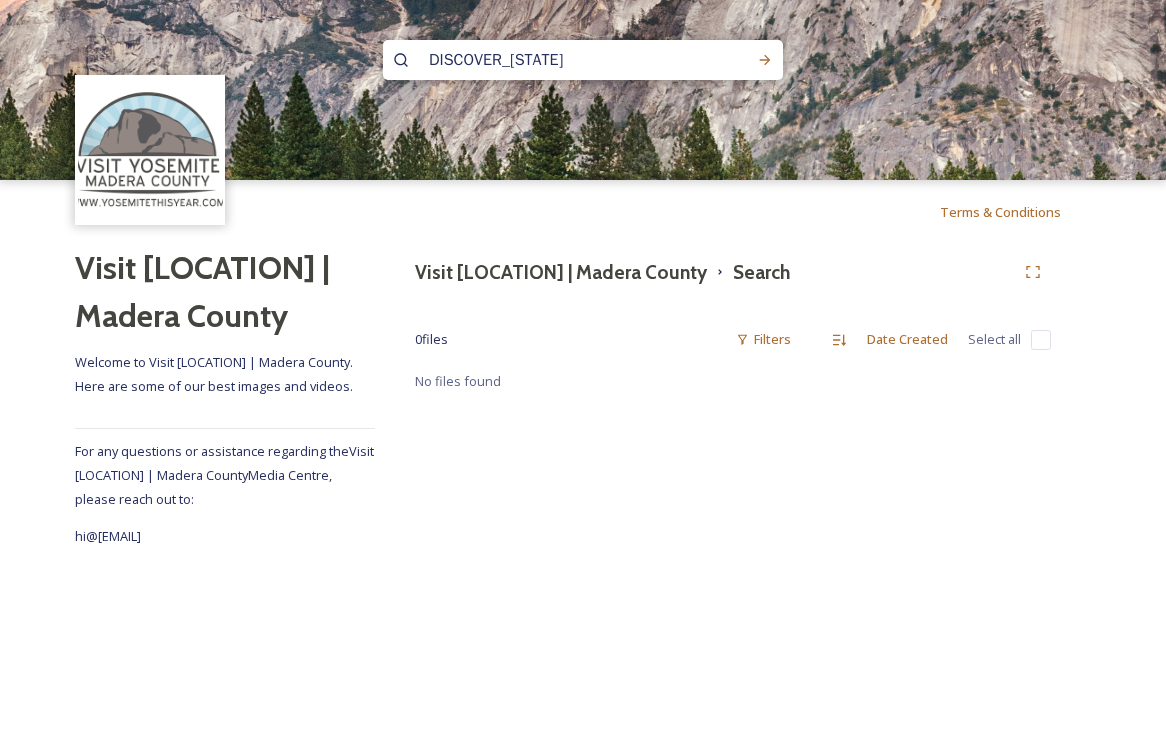 type on "DISCOVER_CALIFORNIA" 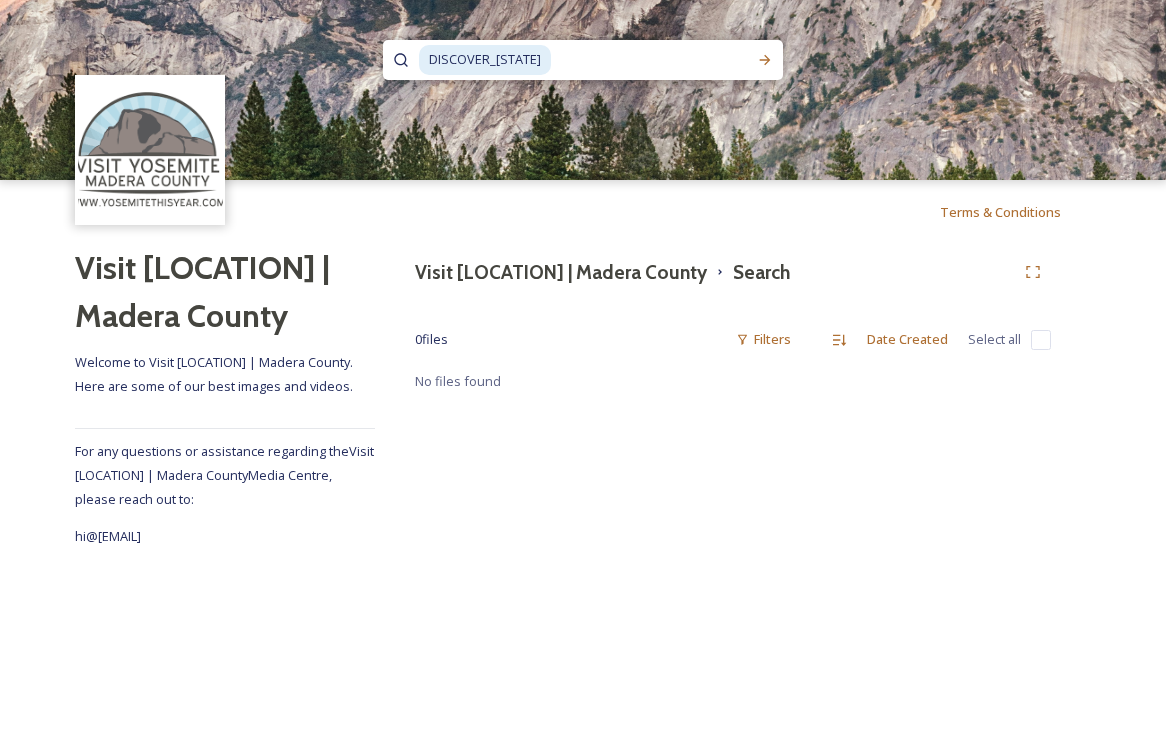 drag, startPoint x: 574, startPoint y: 71, endPoint x: 456, endPoint y: 53, distance: 119.36499 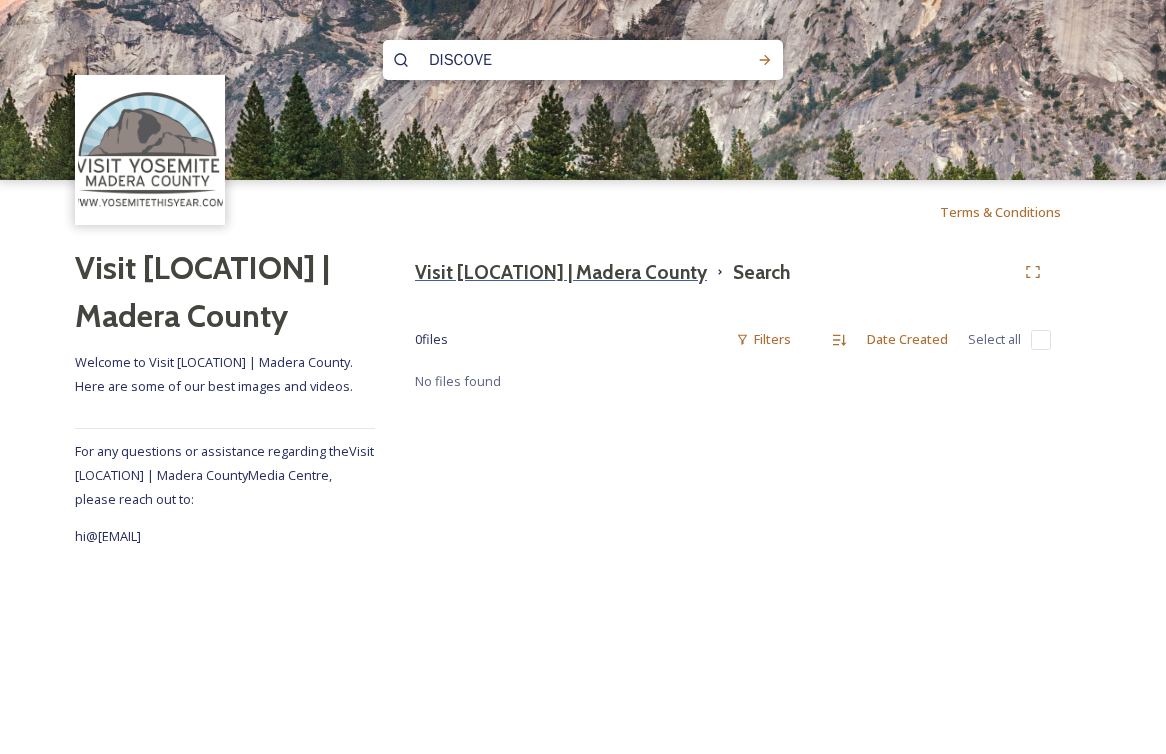 type on "DISCOVE" 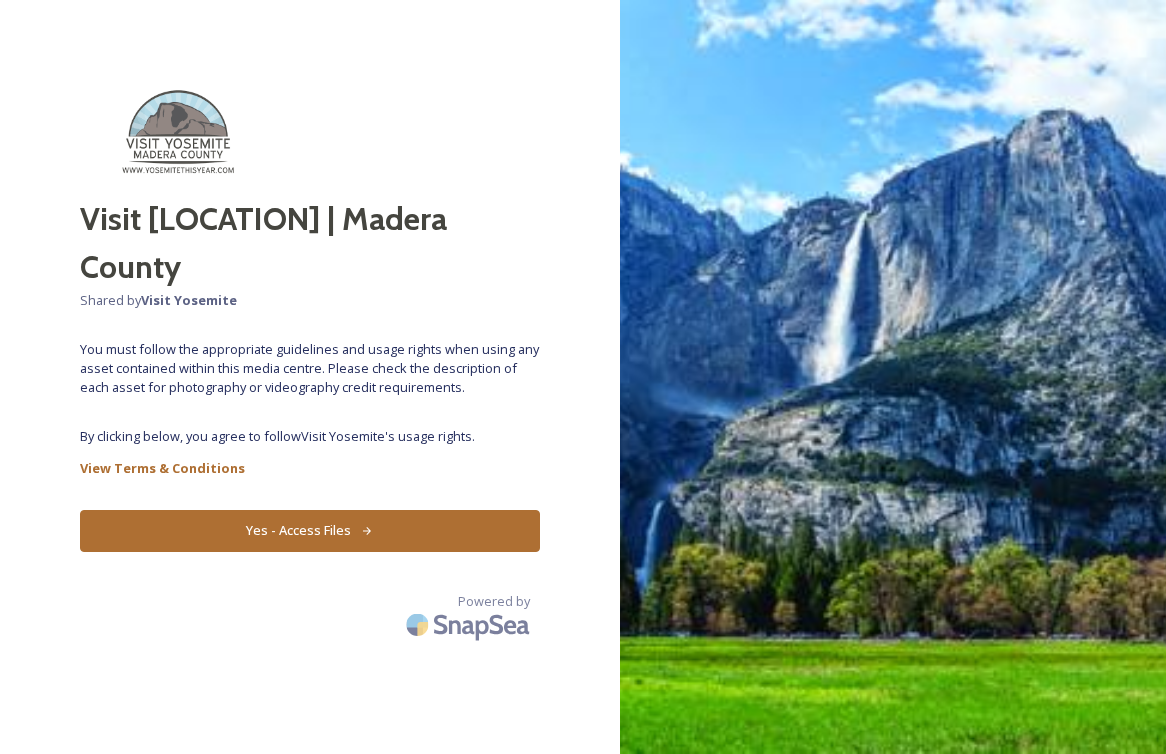 click on "Yes - Access Files" at bounding box center [310, 530] 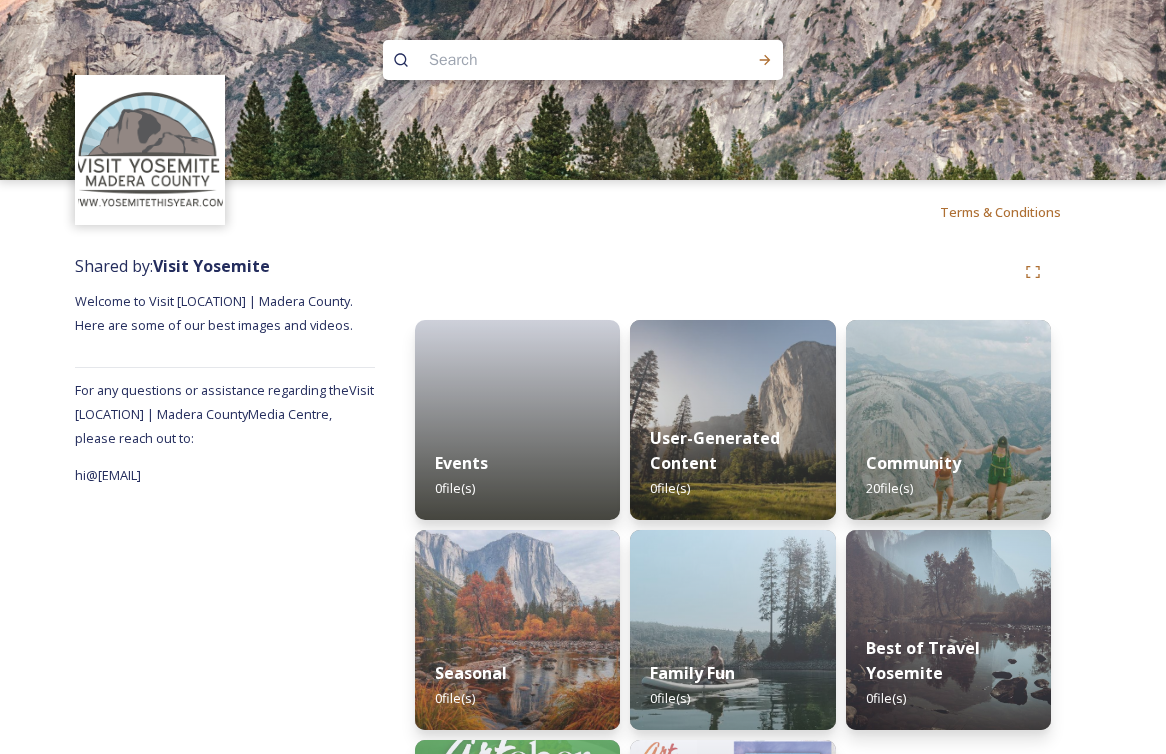 scroll, scrollTop: 206, scrollLeft: 0, axis: vertical 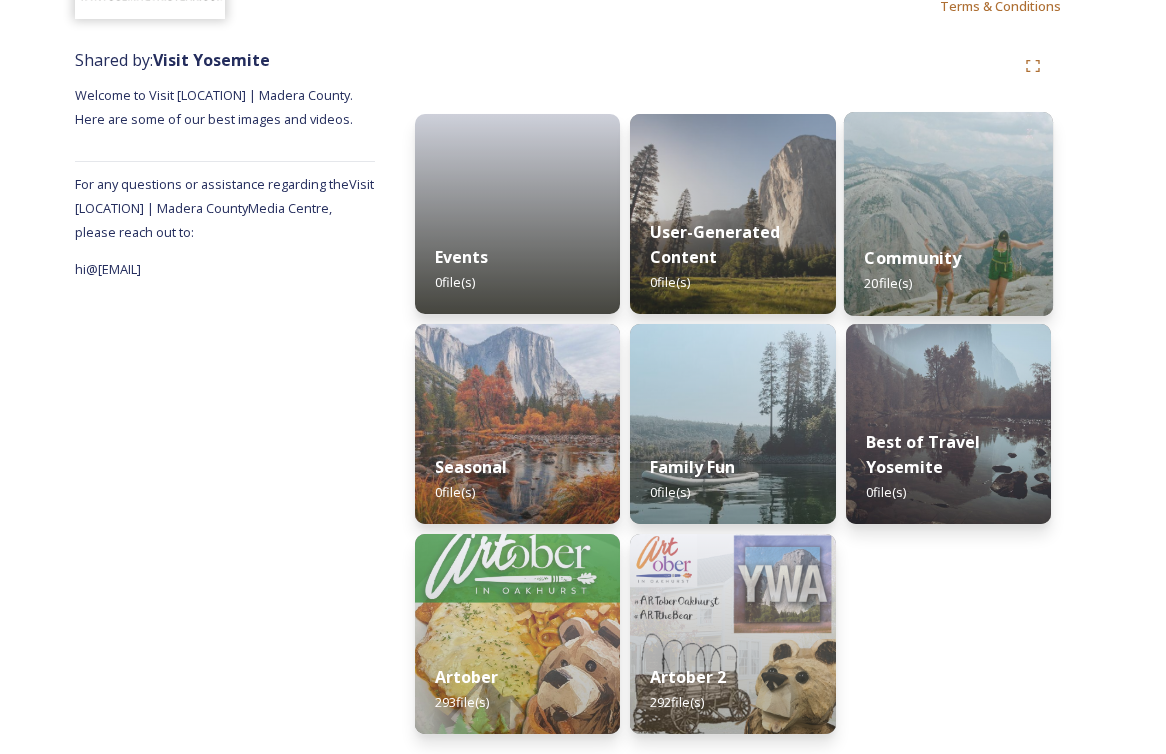click at bounding box center [948, 214] 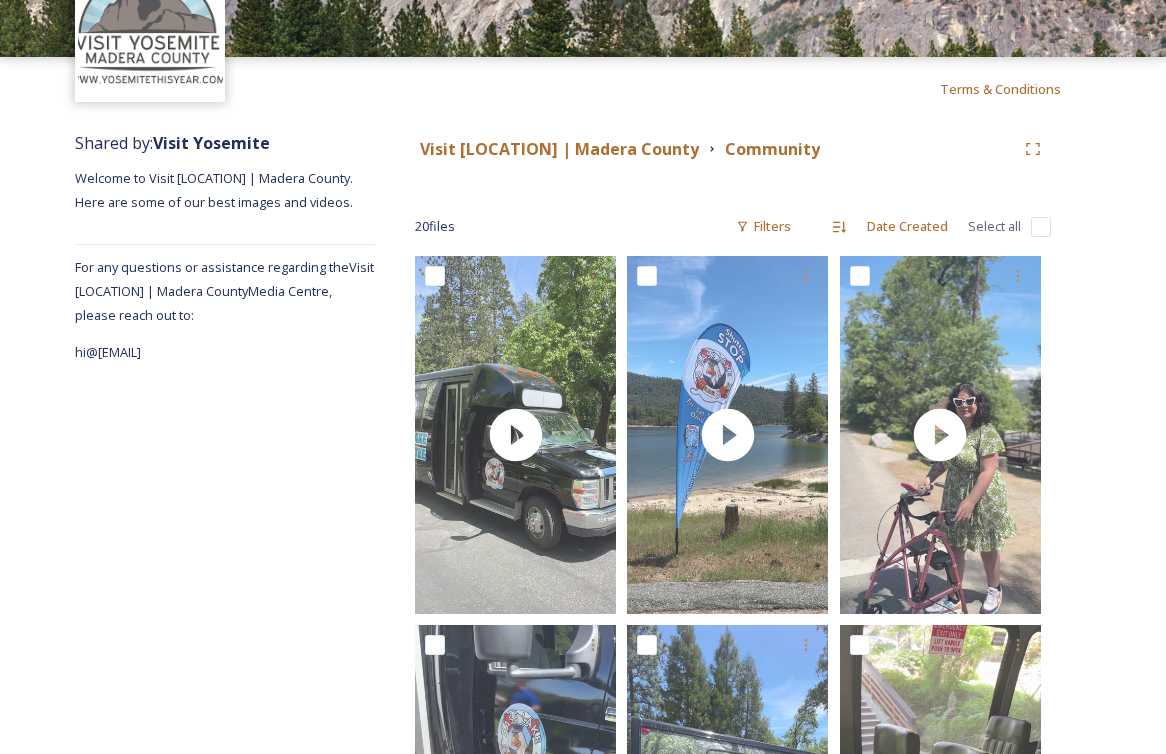 scroll, scrollTop: 0, scrollLeft: 0, axis: both 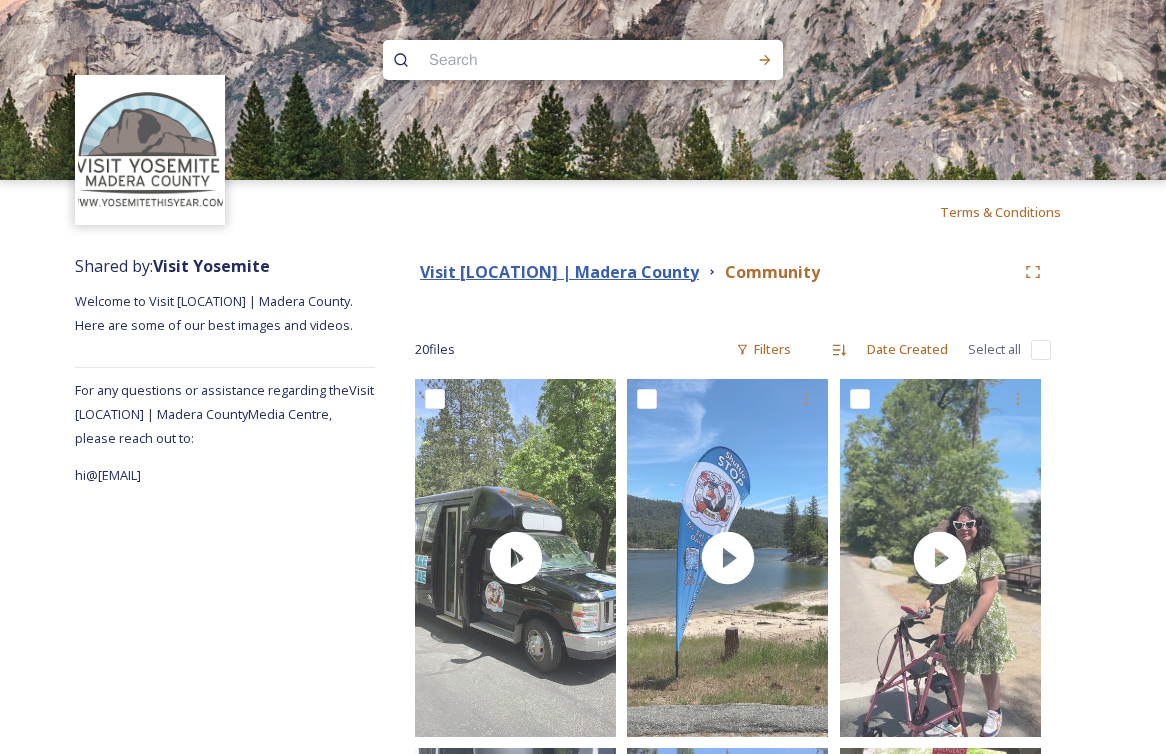 click on "Visit [CITY] | [COUNTY]" at bounding box center (559, 272) 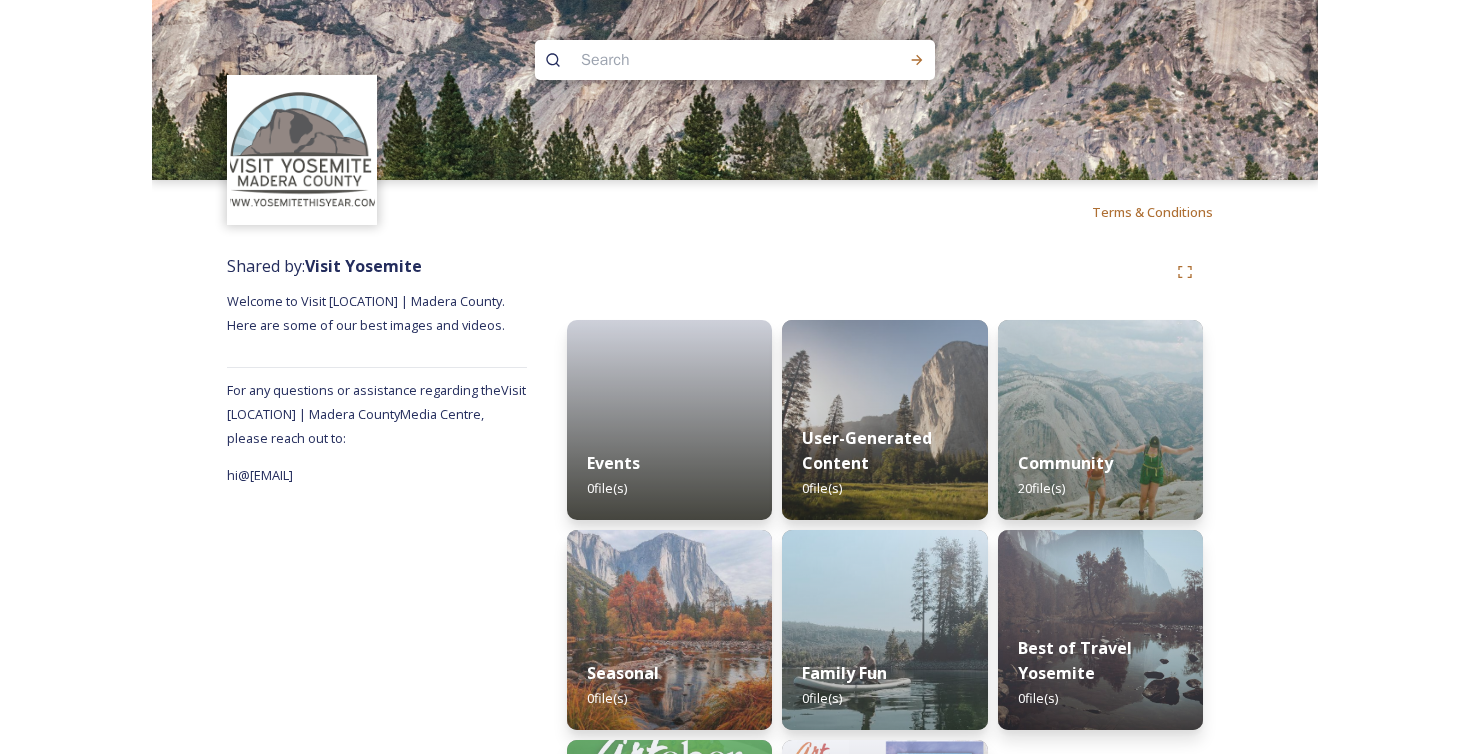 scroll, scrollTop: 206, scrollLeft: 0, axis: vertical 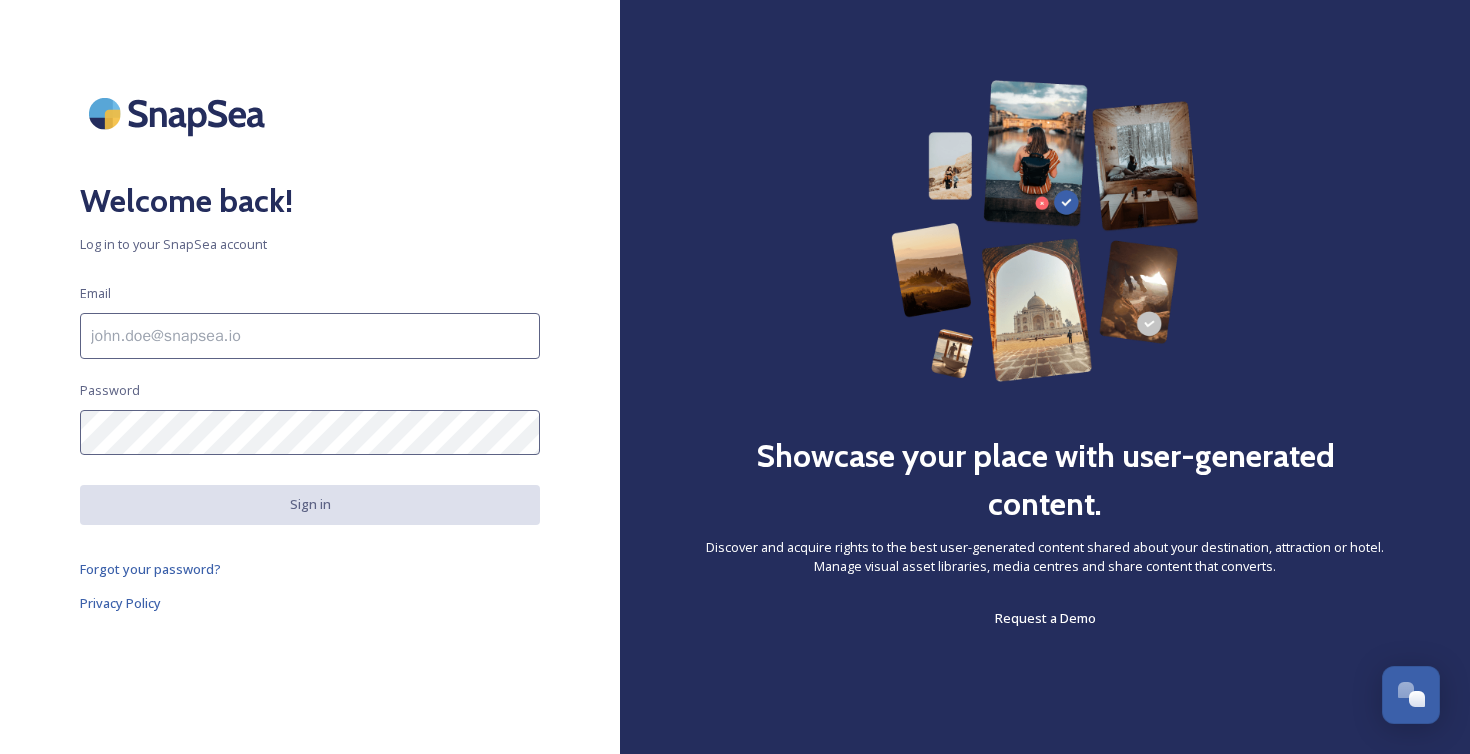 click at bounding box center (310, 336) 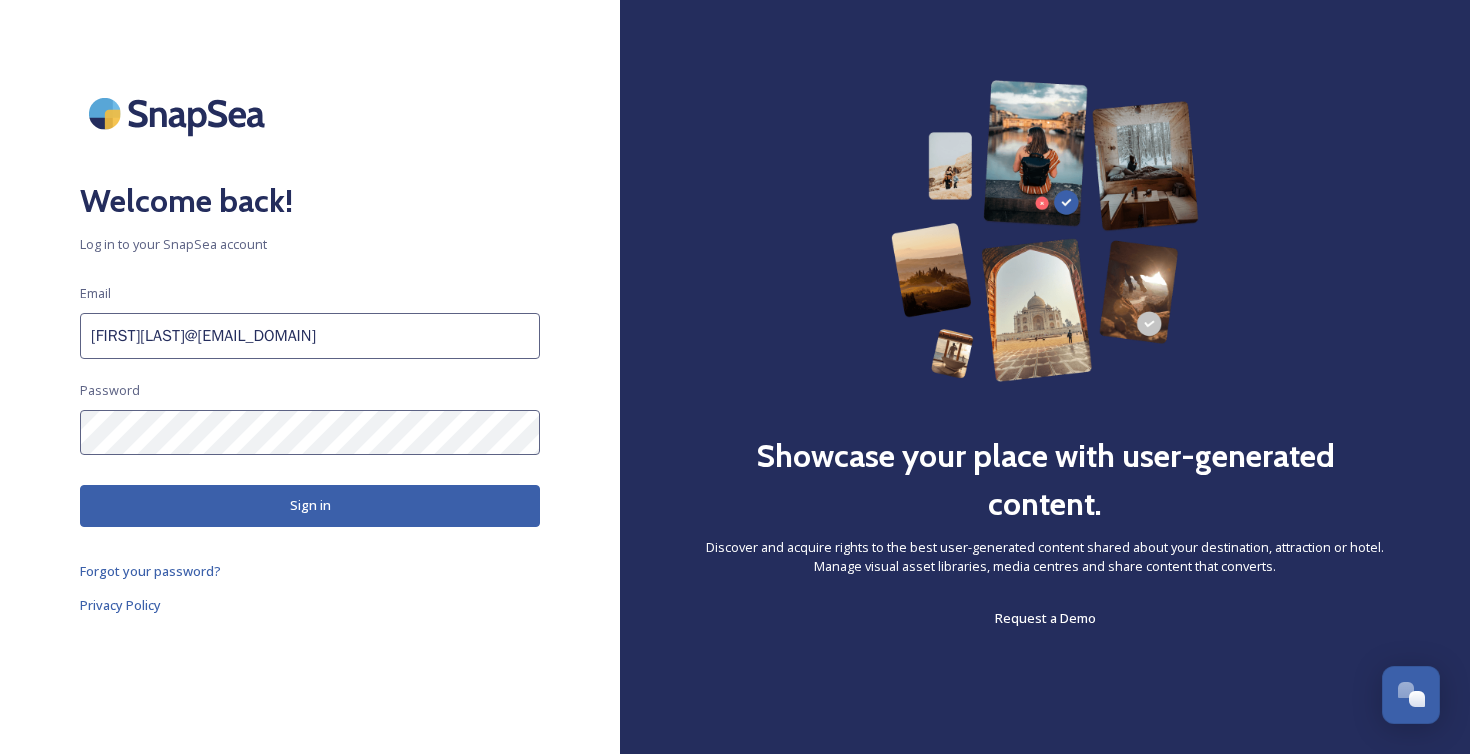 click on "Sign in" at bounding box center [310, 505] 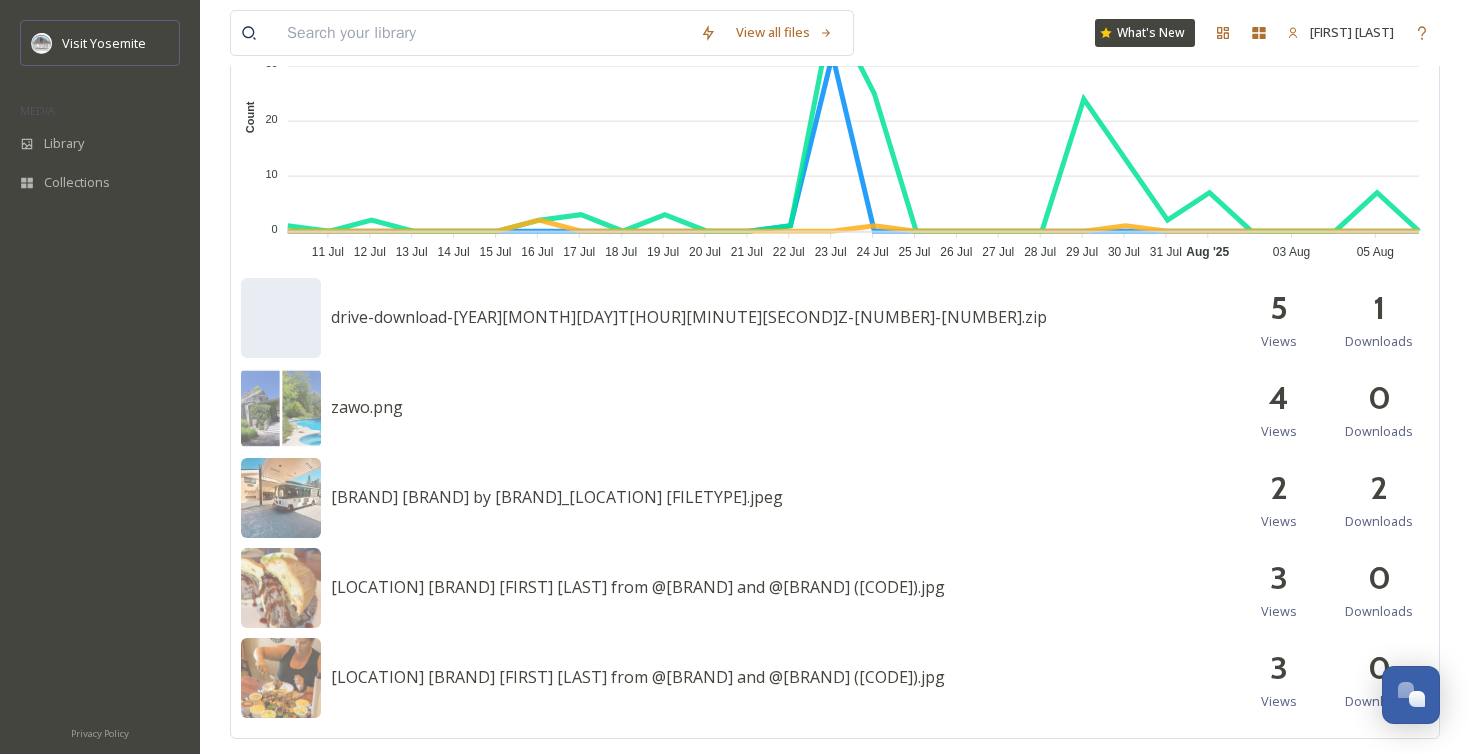 scroll, scrollTop: 727, scrollLeft: 0, axis: vertical 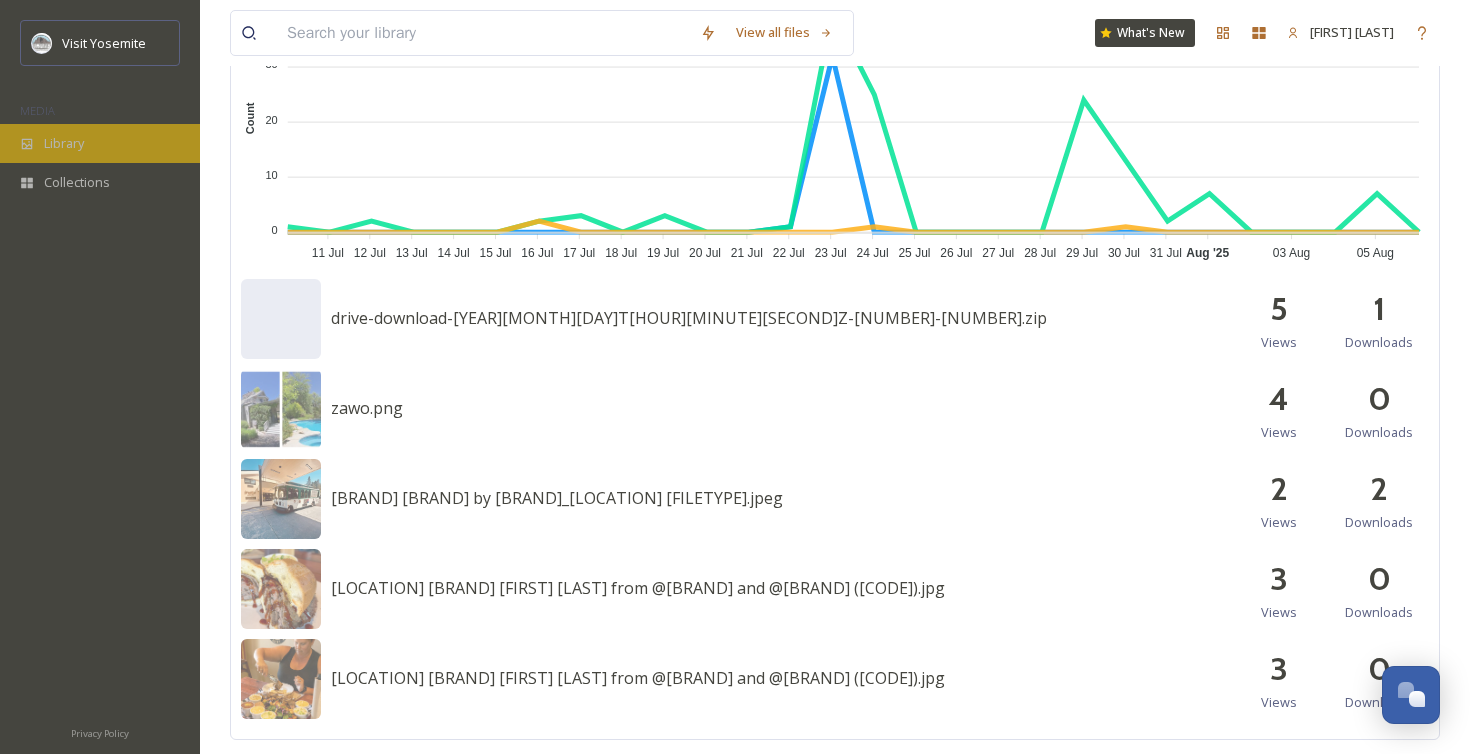 click on "Library" at bounding box center (64, 143) 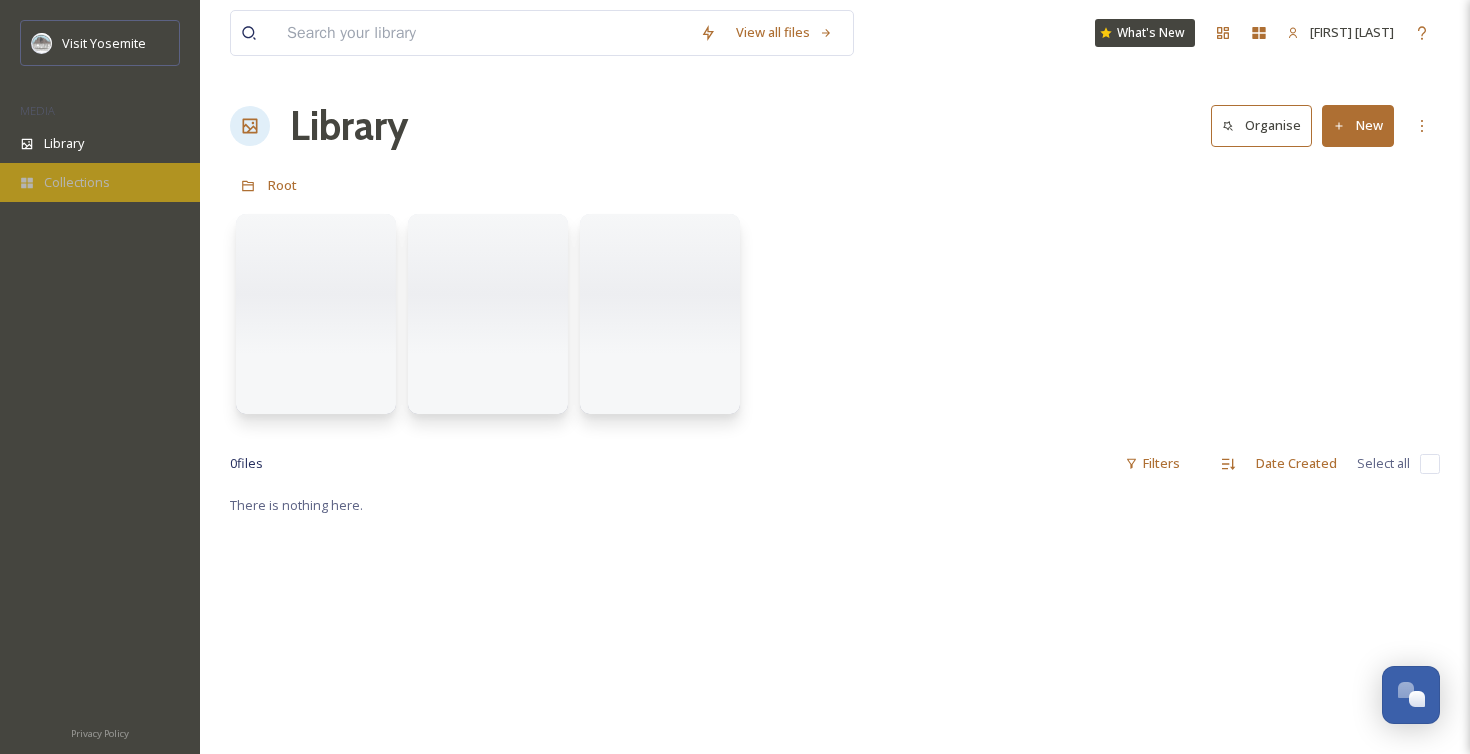 click on "Collections" at bounding box center (77, 182) 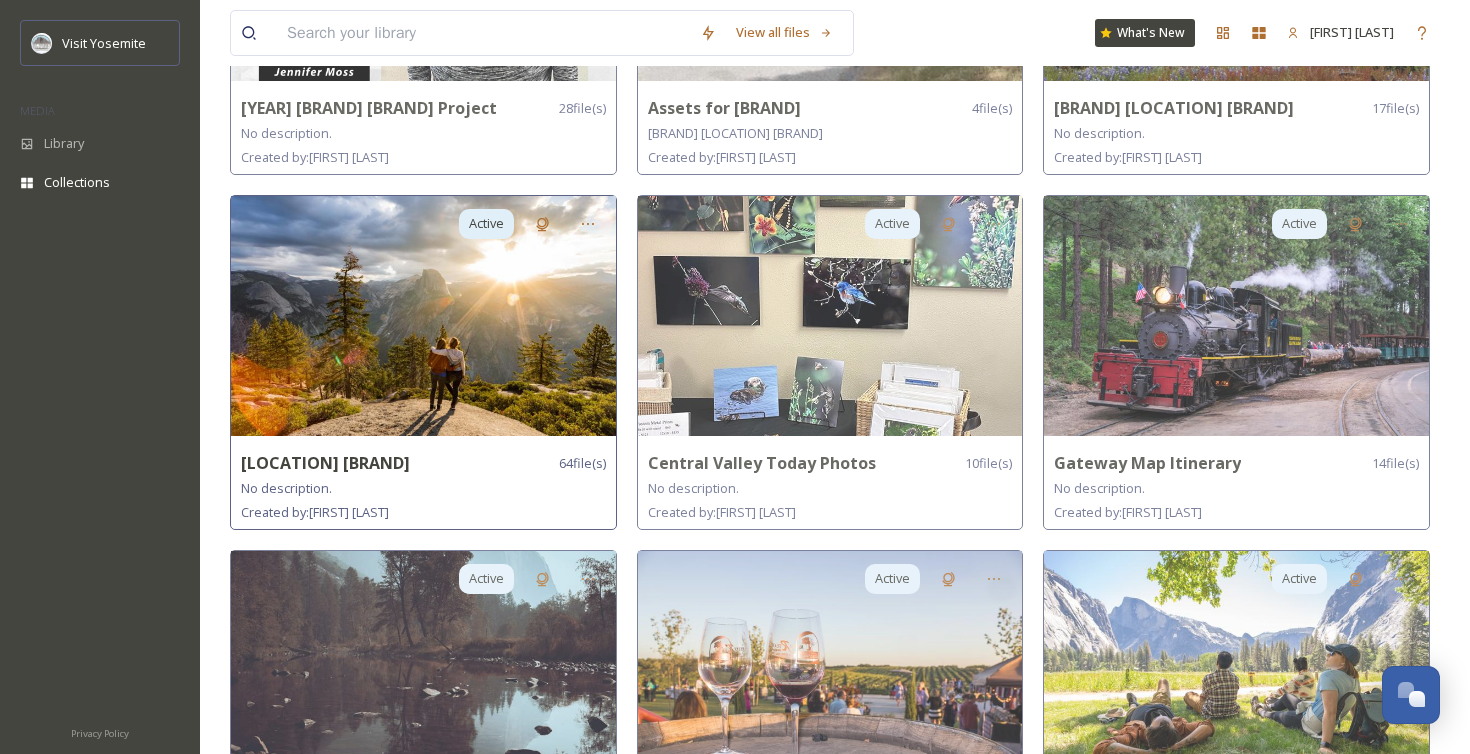 scroll, scrollTop: 528, scrollLeft: 0, axis: vertical 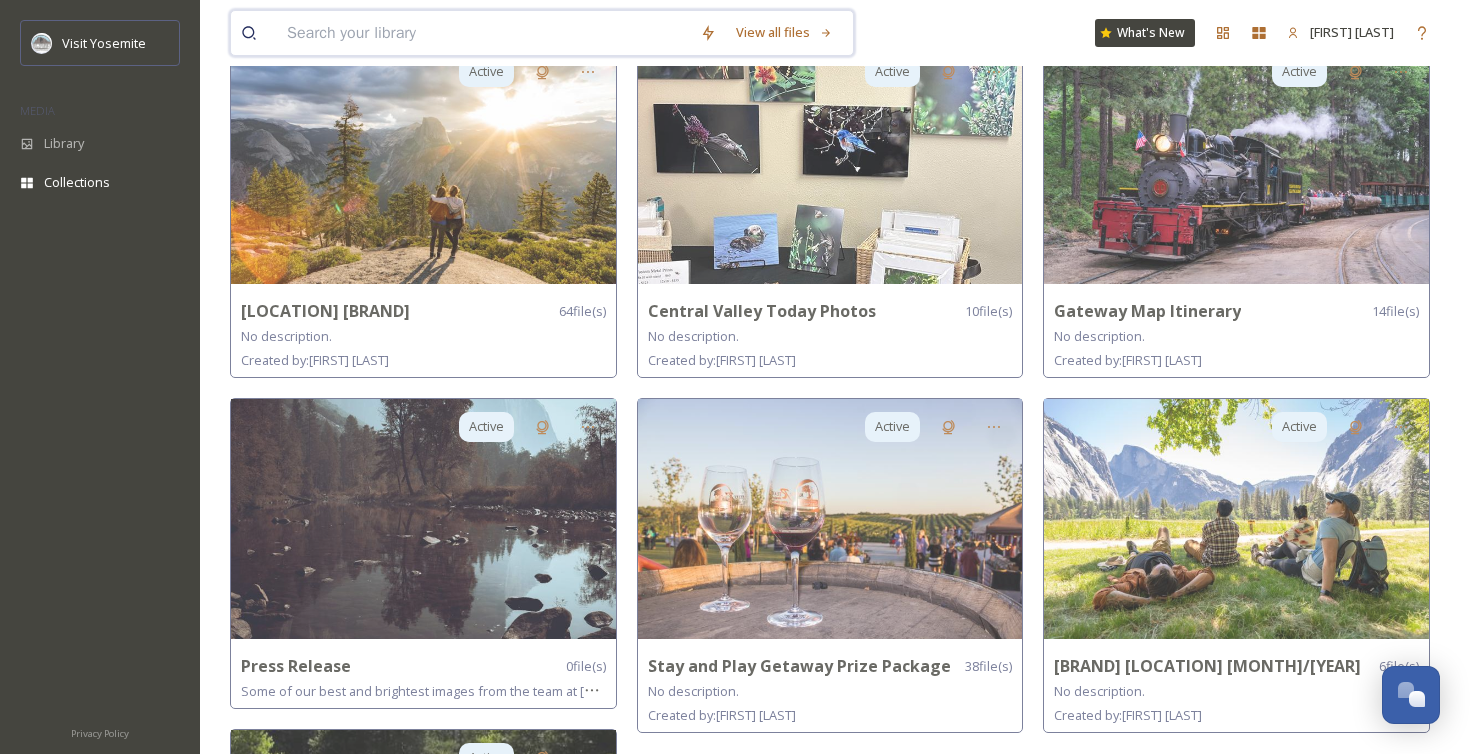 click at bounding box center (483, 33) 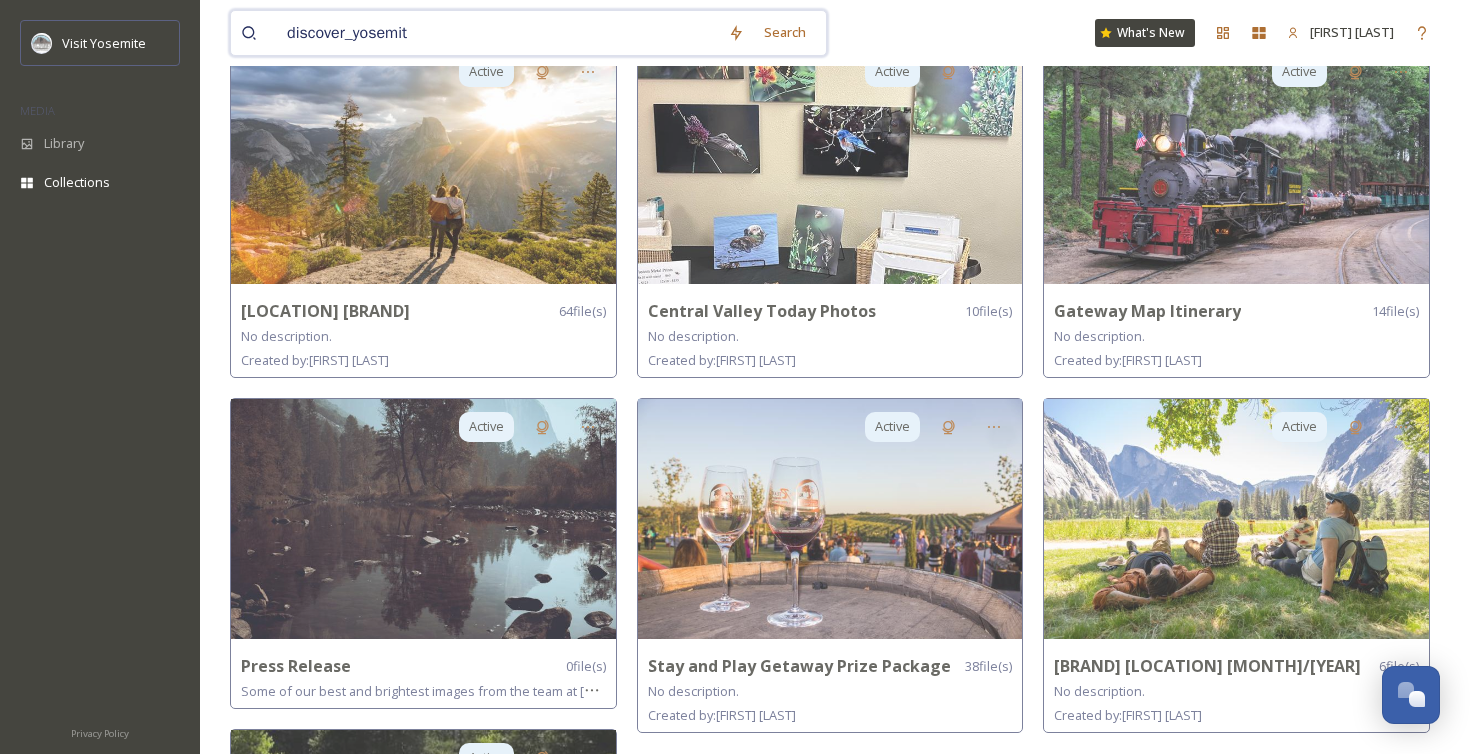 type on "[BRAND] [LOCATION]" 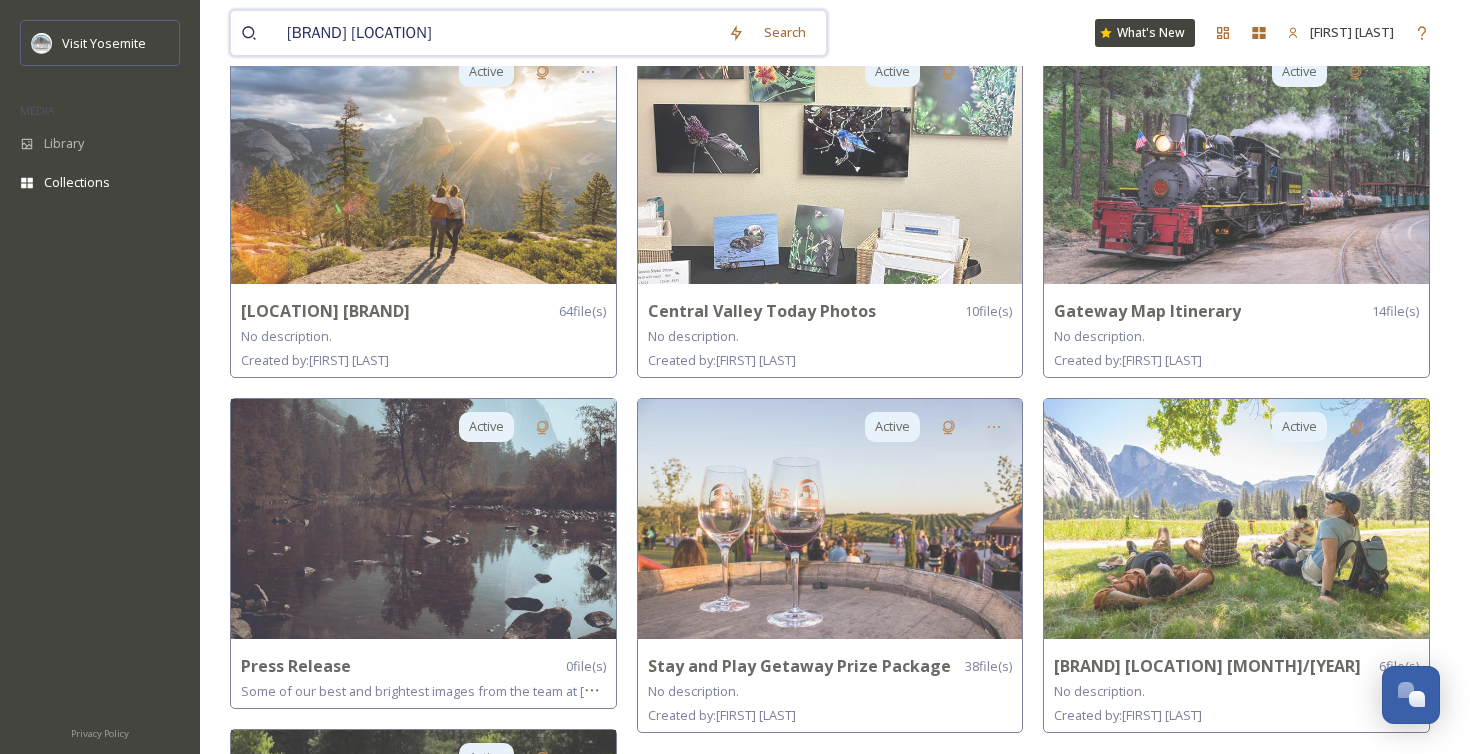 type 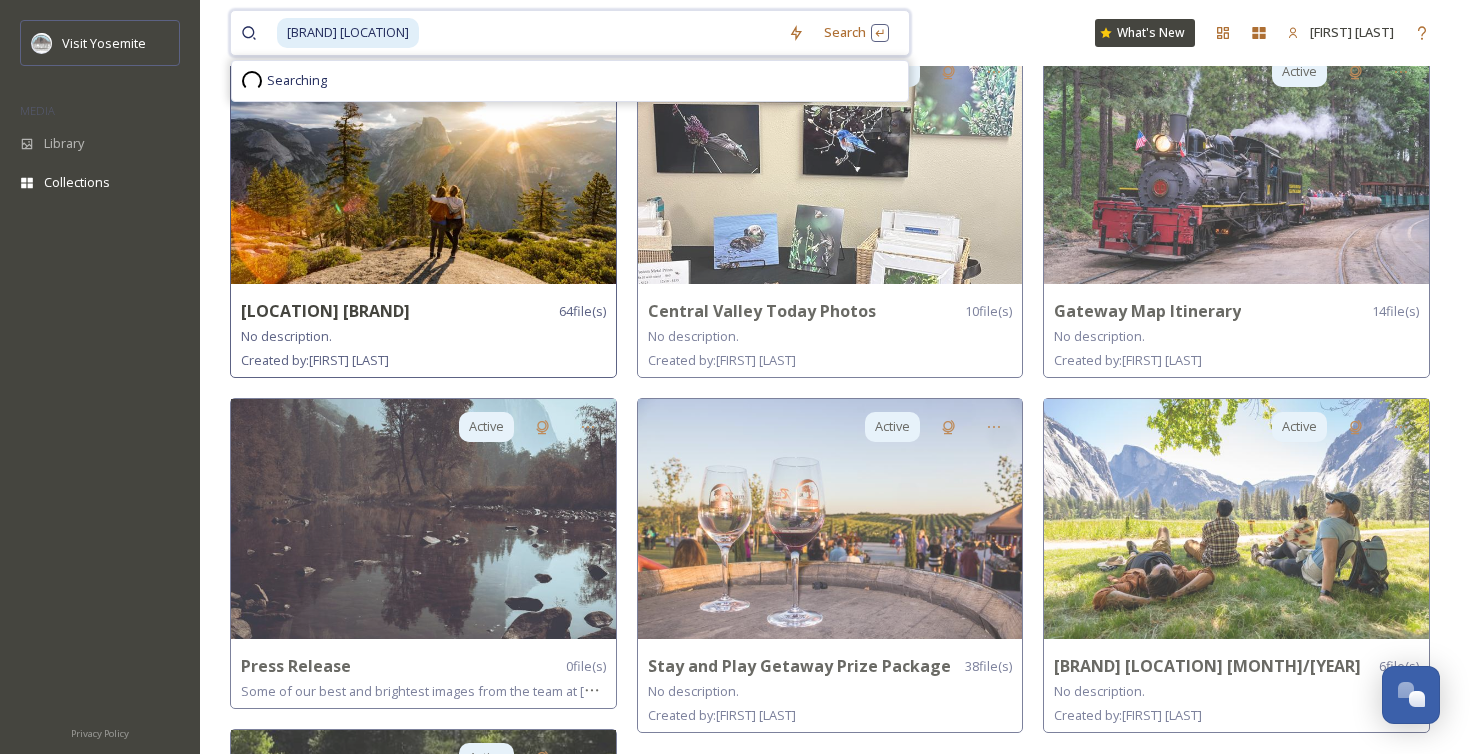 scroll, scrollTop: 0, scrollLeft: 0, axis: both 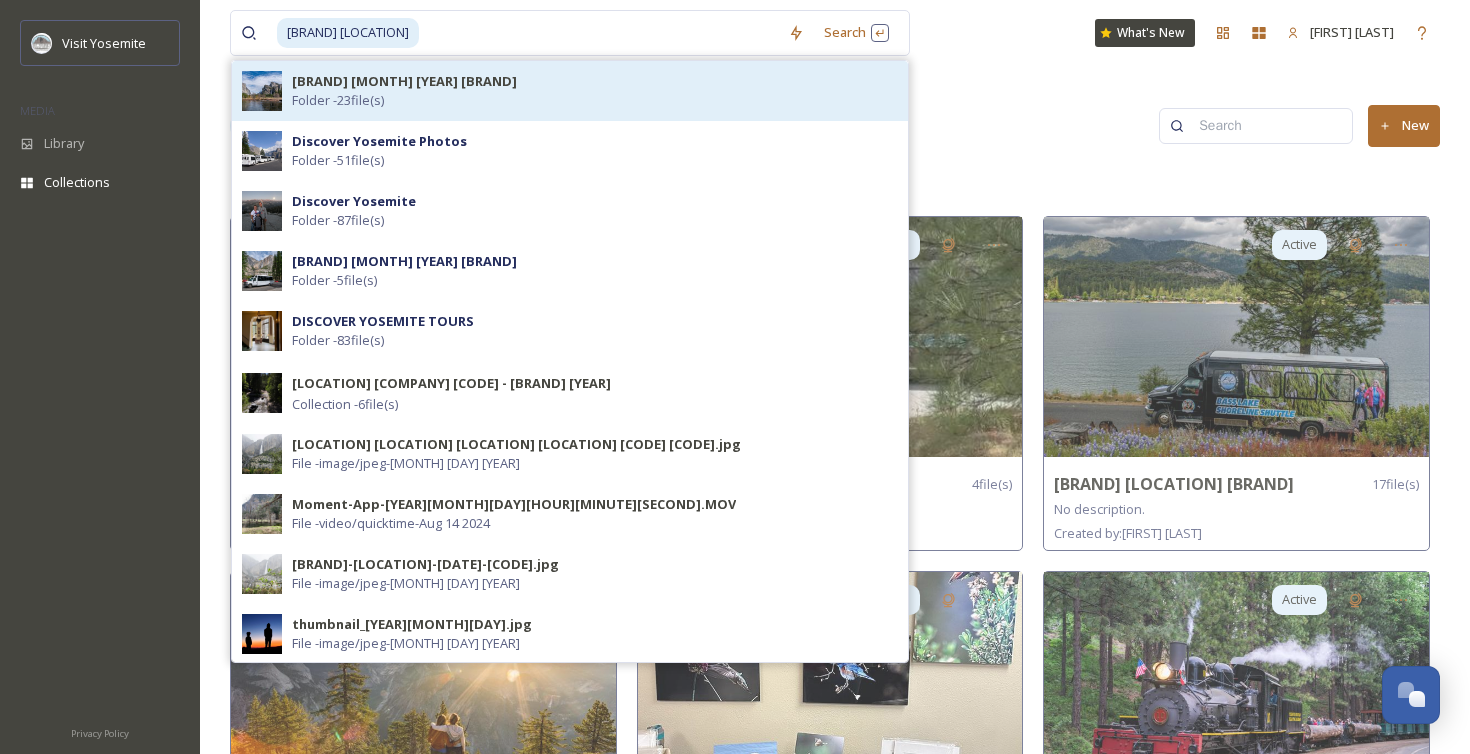 click on "[BRAND] [MONTH] [YEAR] [BRAND] [CODE] file(s)" at bounding box center [595, 91] 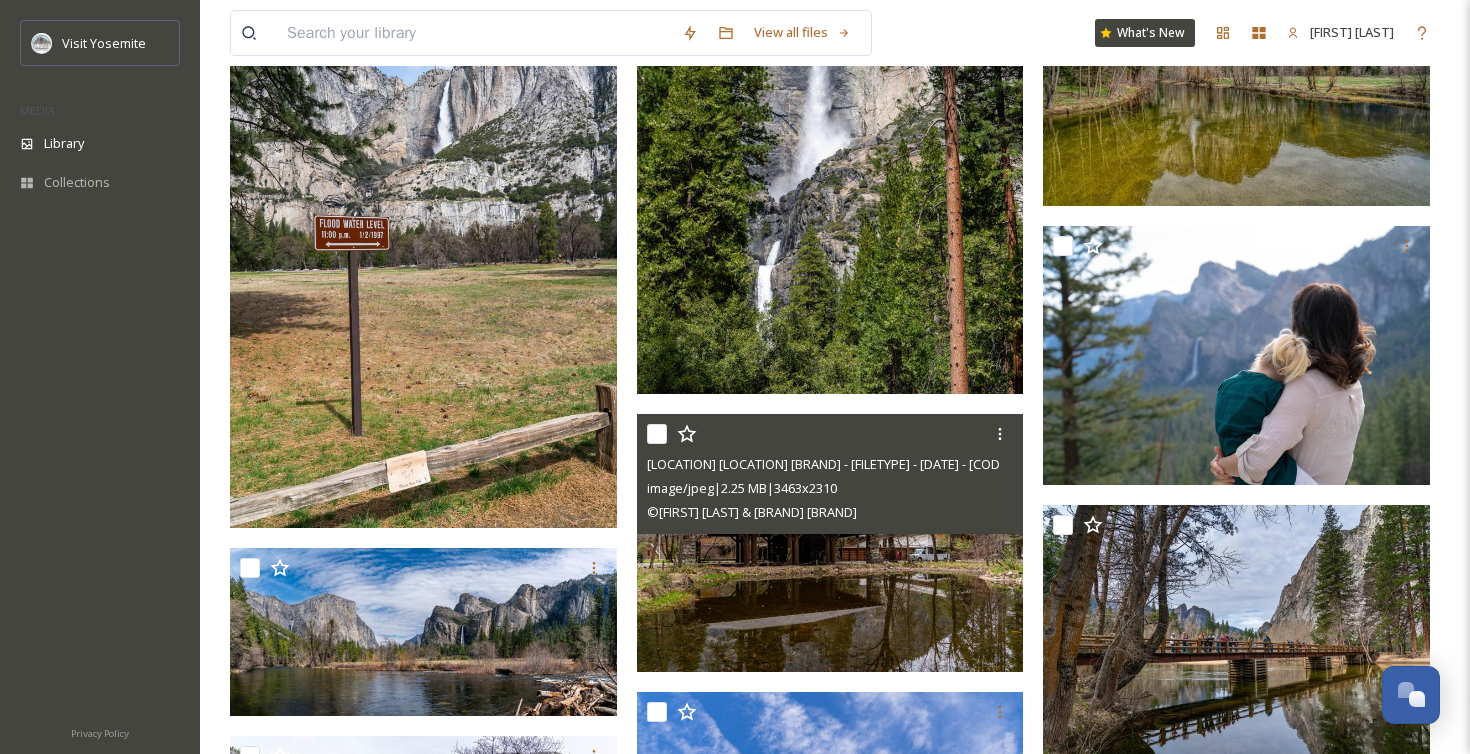 scroll, scrollTop: 0, scrollLeft: 0, axis: both 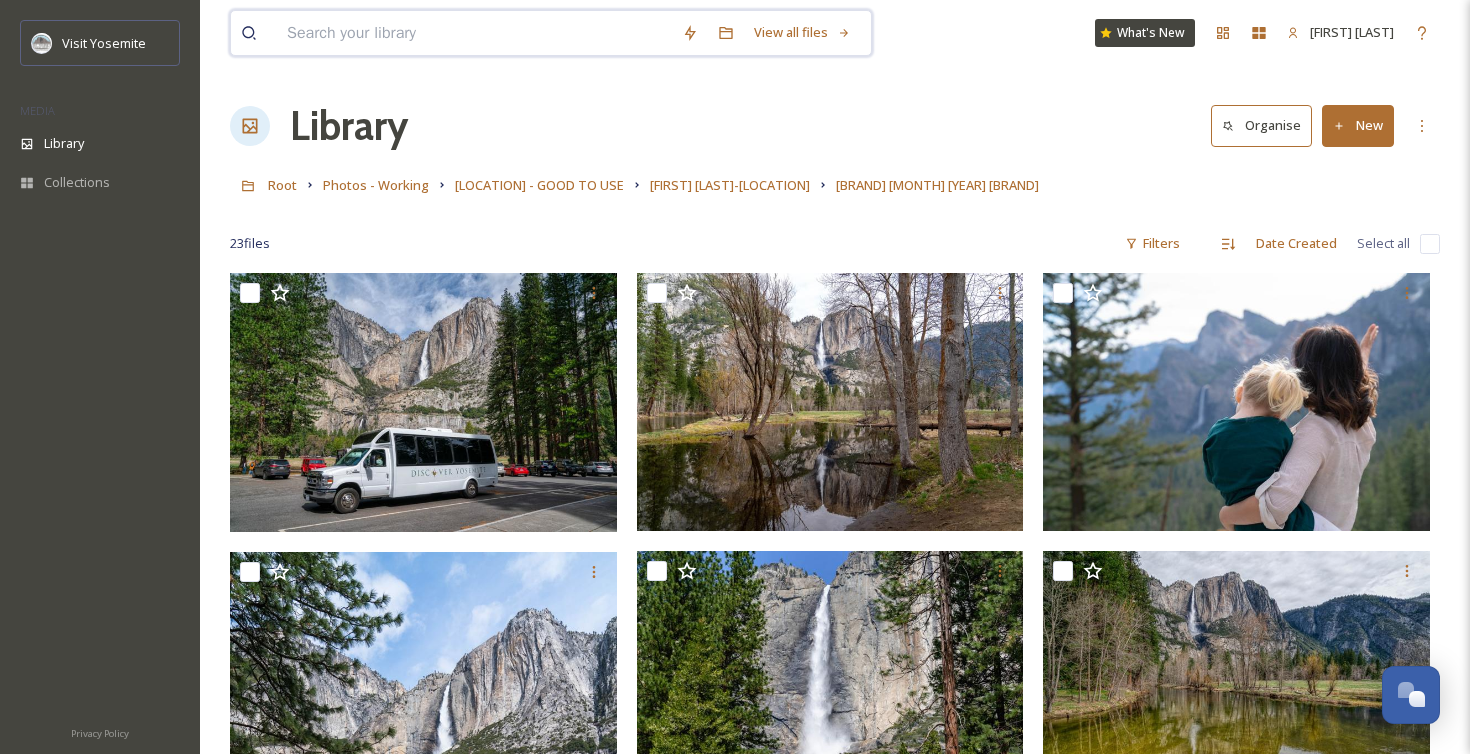 click at bounding box center [474, 33] 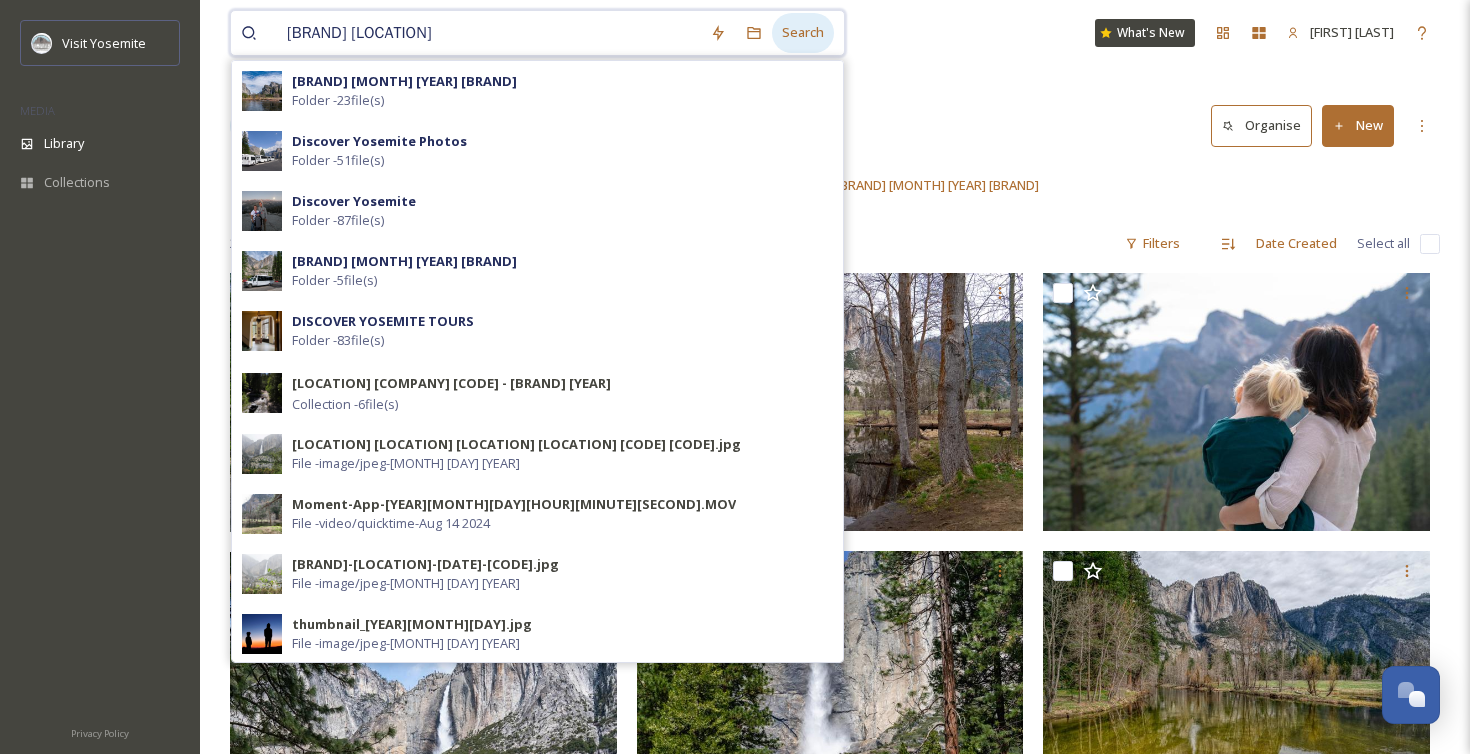 type on "[BRAND] [LOCATION]" 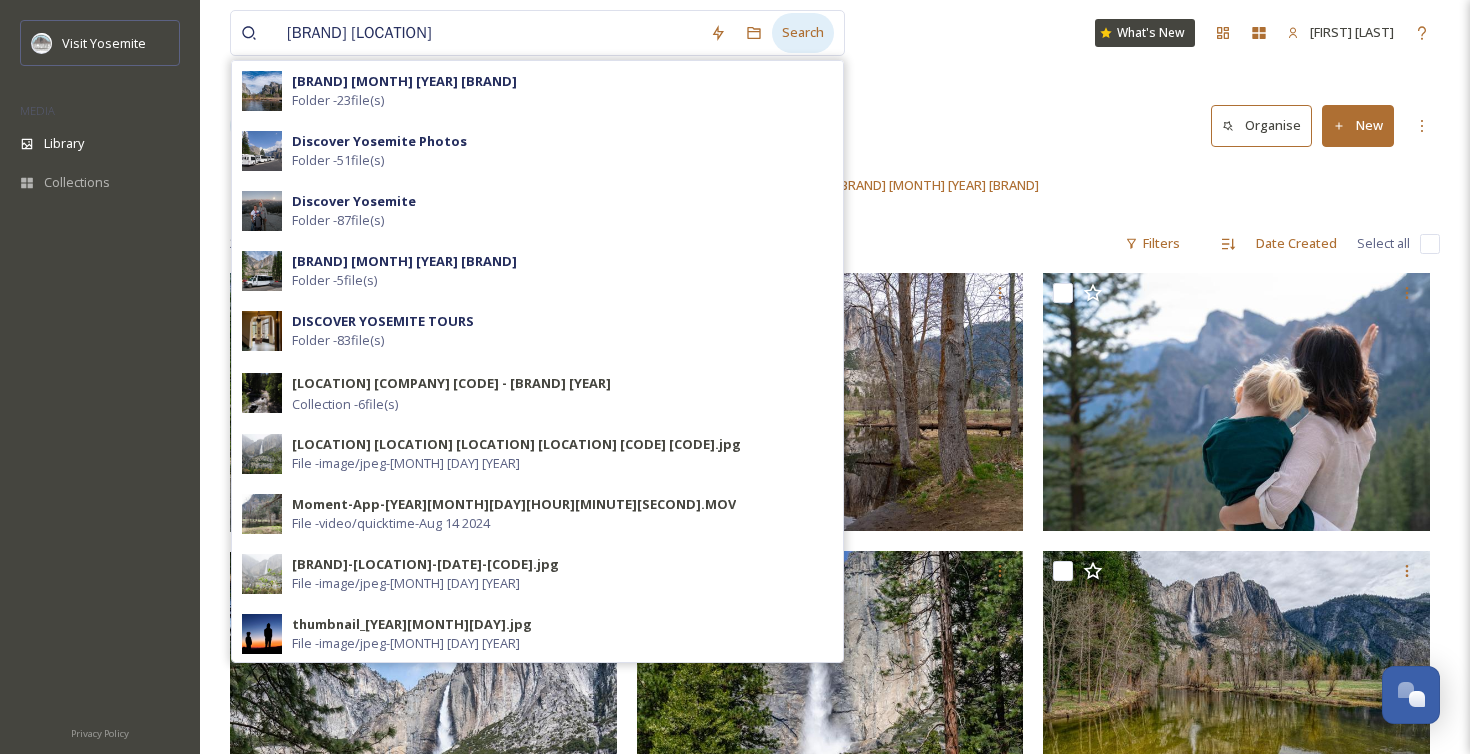 click on "Search" at bounding box center (803, 32) 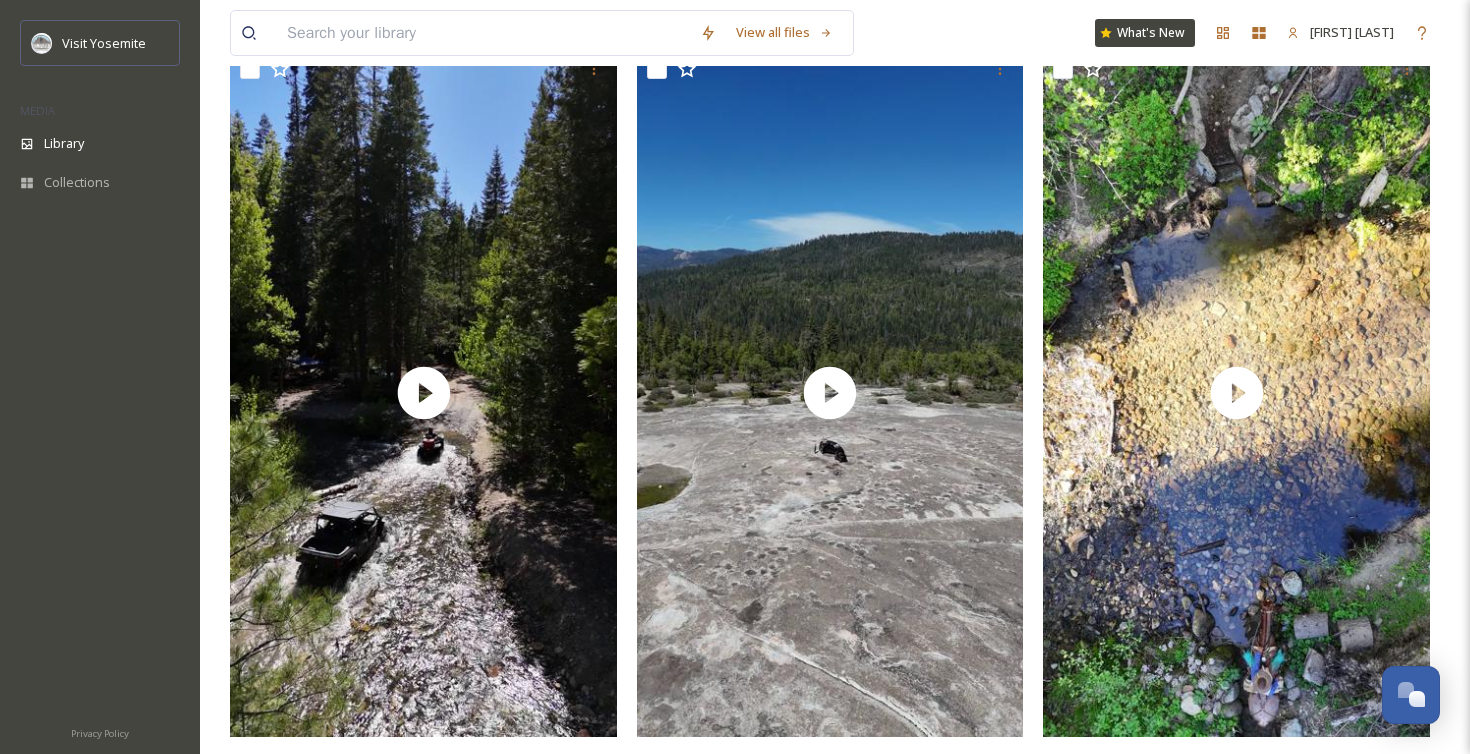 scroll, scrollTop: 0, scrollLeft: 0, axis: both 